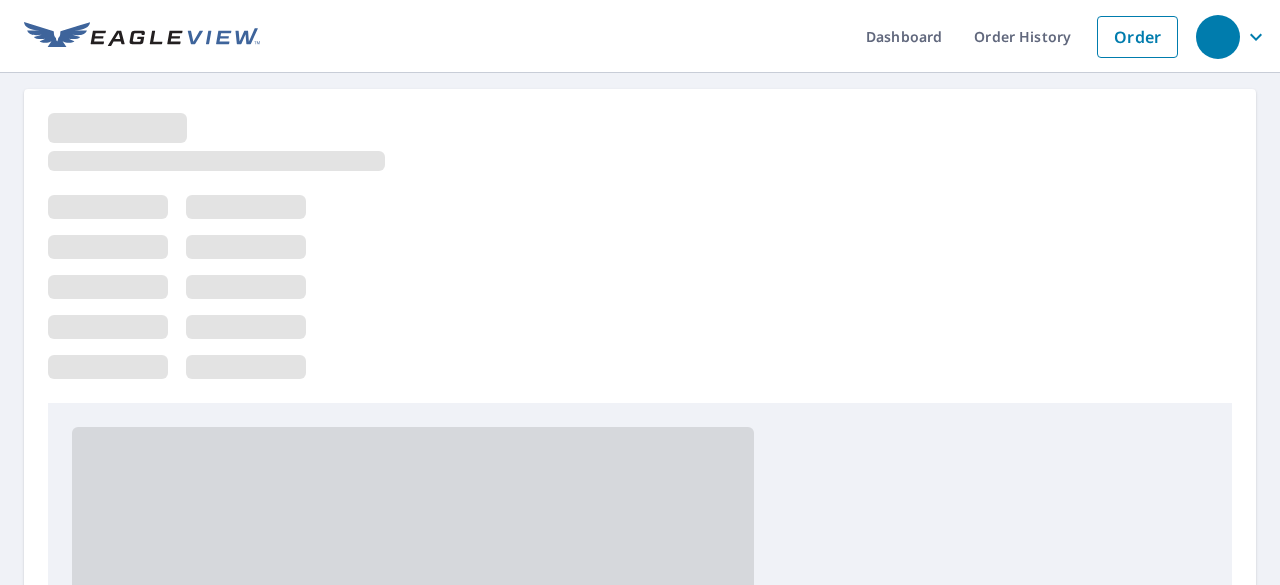 scroll, scrollTop: 0, scrollLeft: 0, axis: both 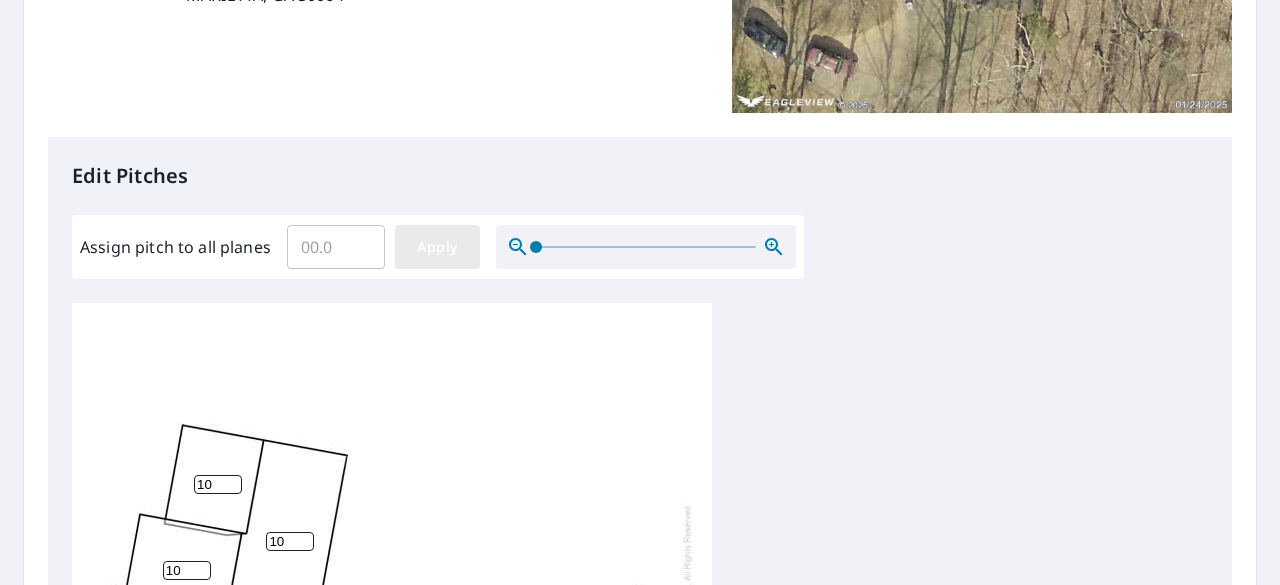 click on "Apply" at bounding box center [437, 247] 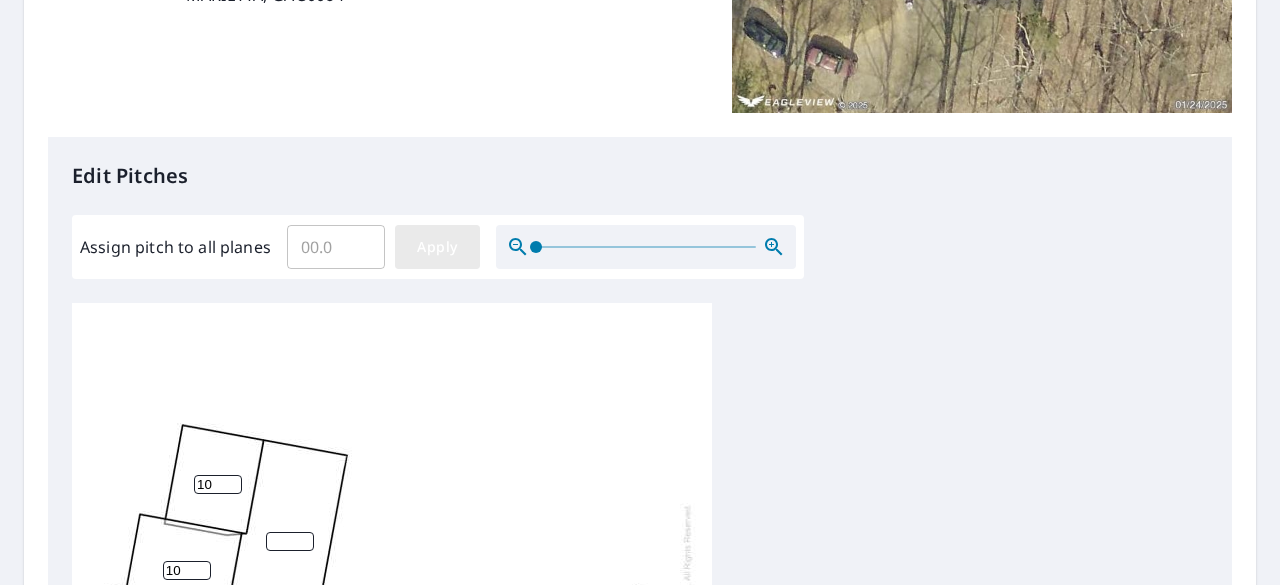 type 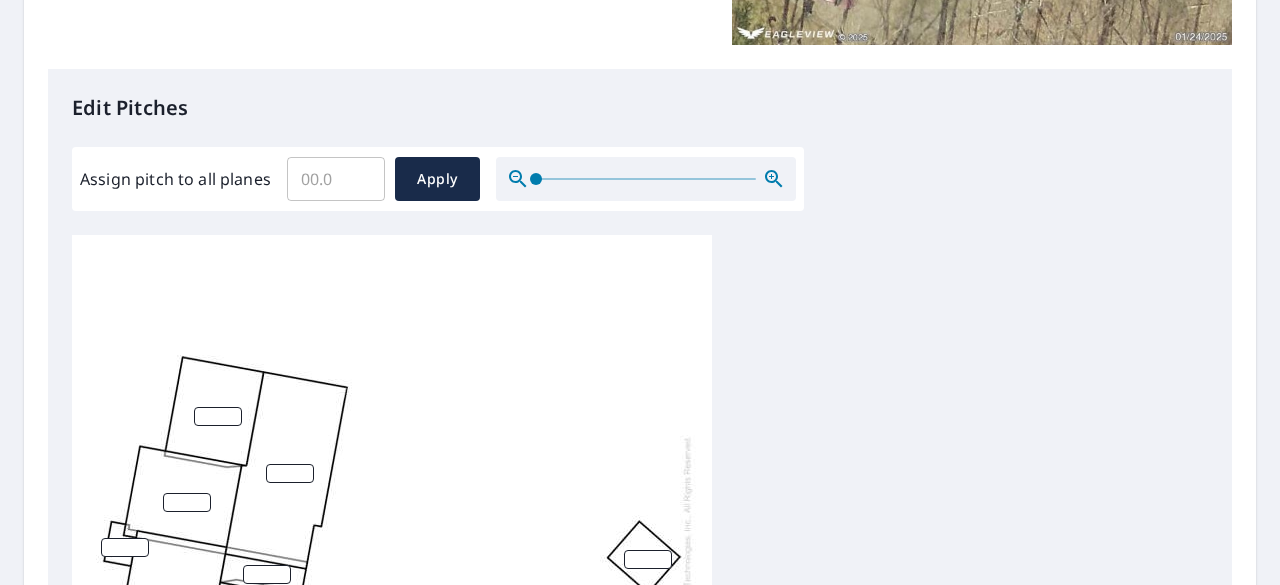 scroll, scrollTop: 500, scrollLeft: 0, axis: vertical 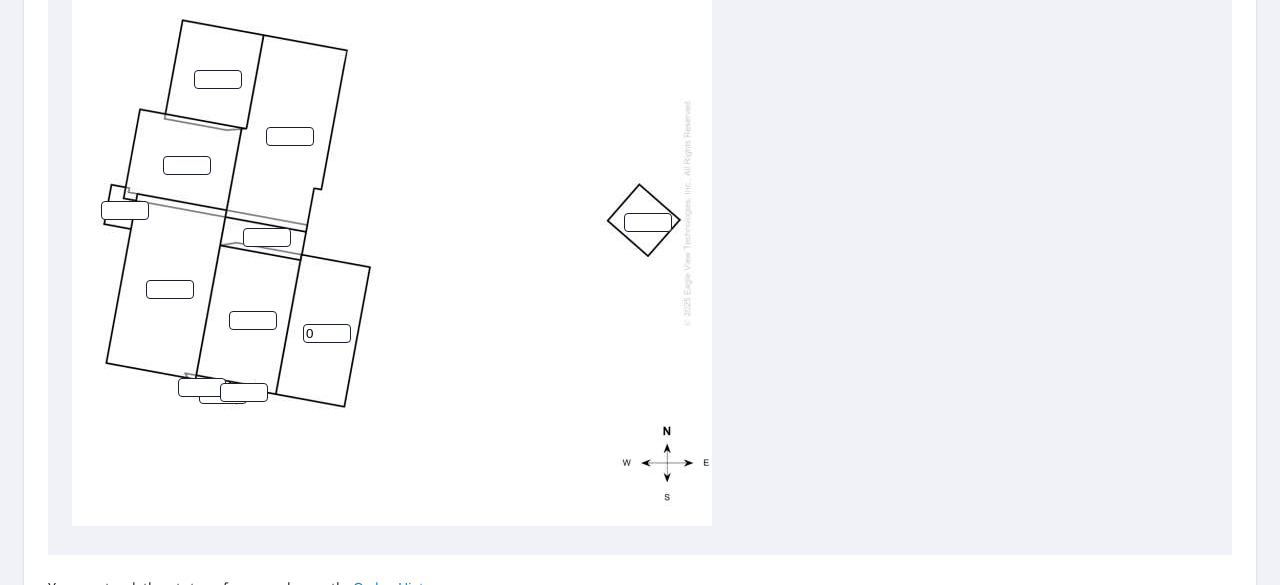 click on "0" at bounding box center [327, 333] 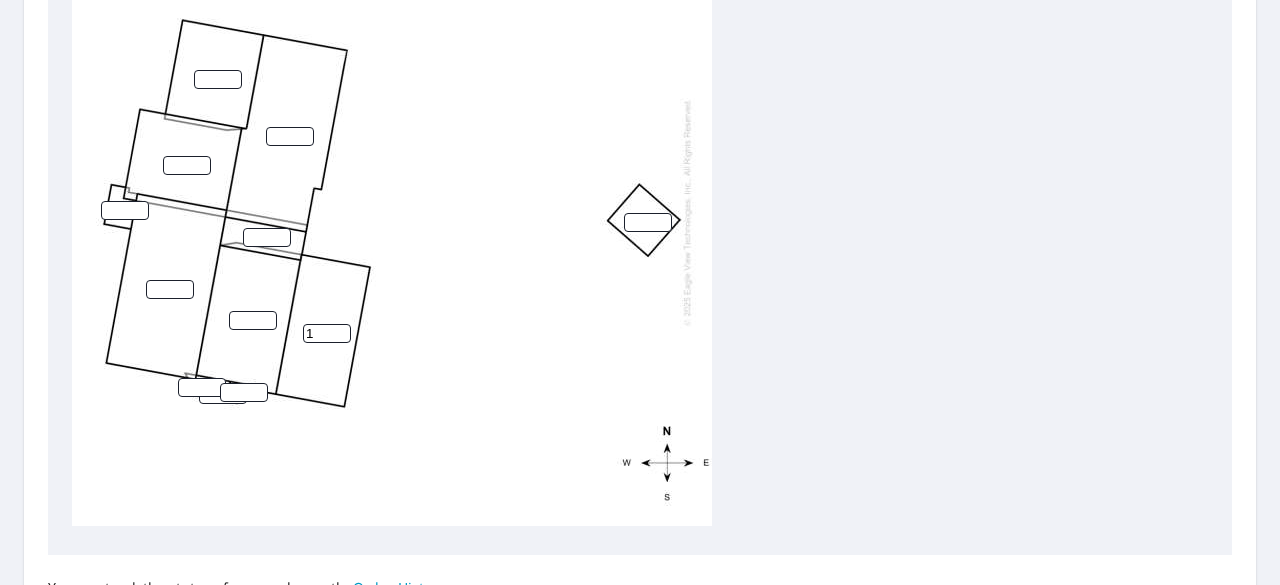 click on "1" at bounding box center (327, 333) 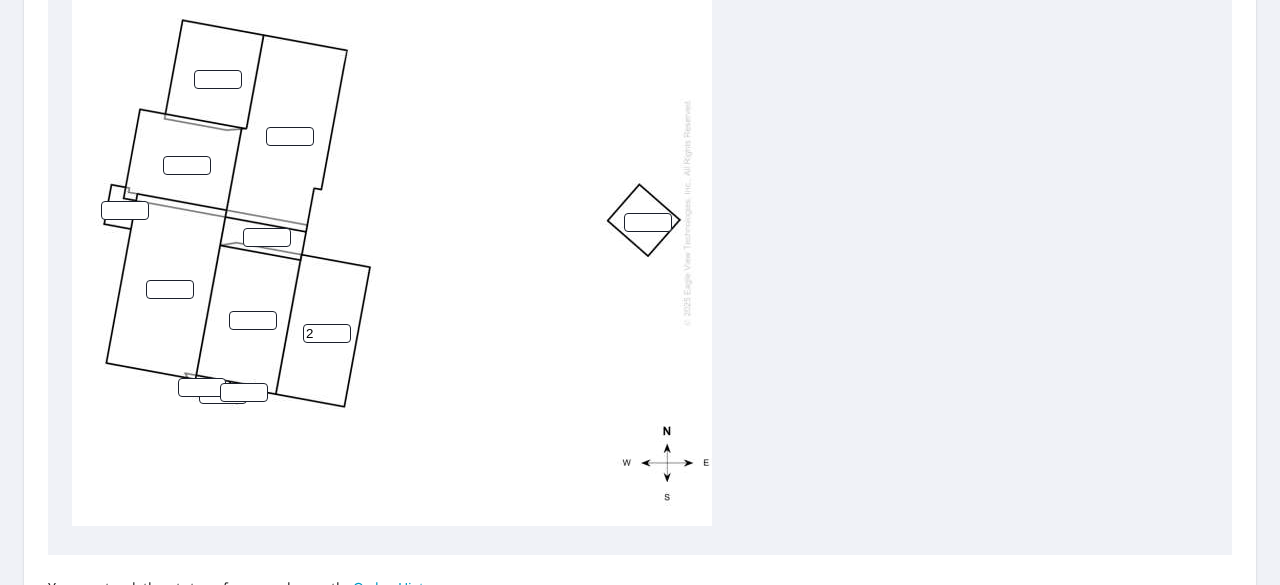 click on "2" at bounding box center [327, 333] 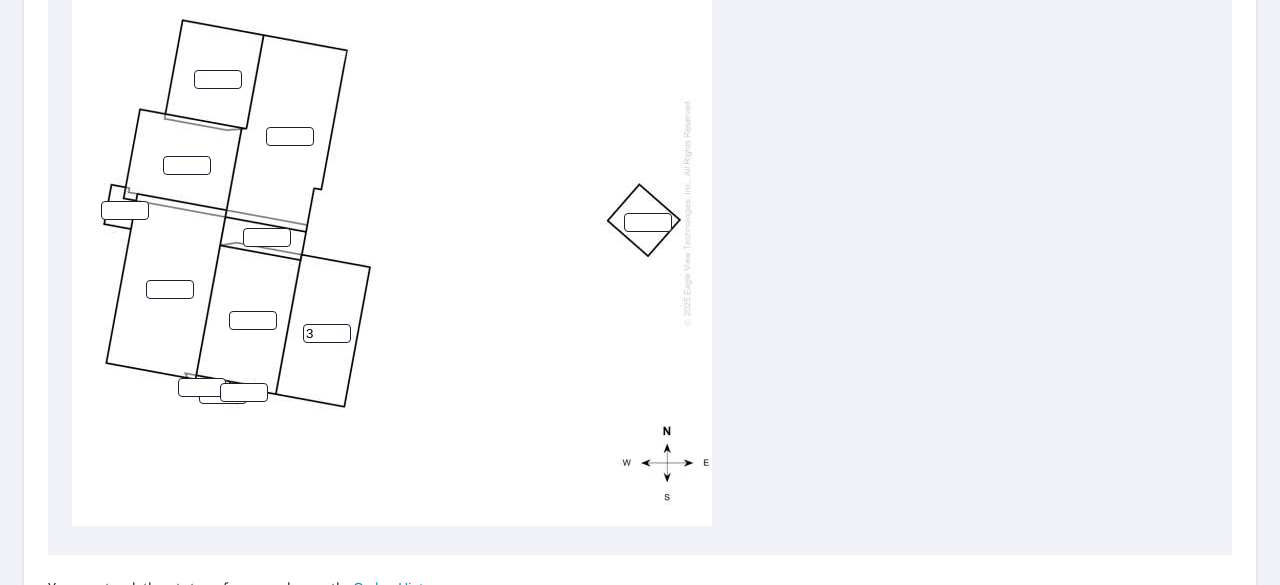 click on "3" at bounding box center (327, 333) 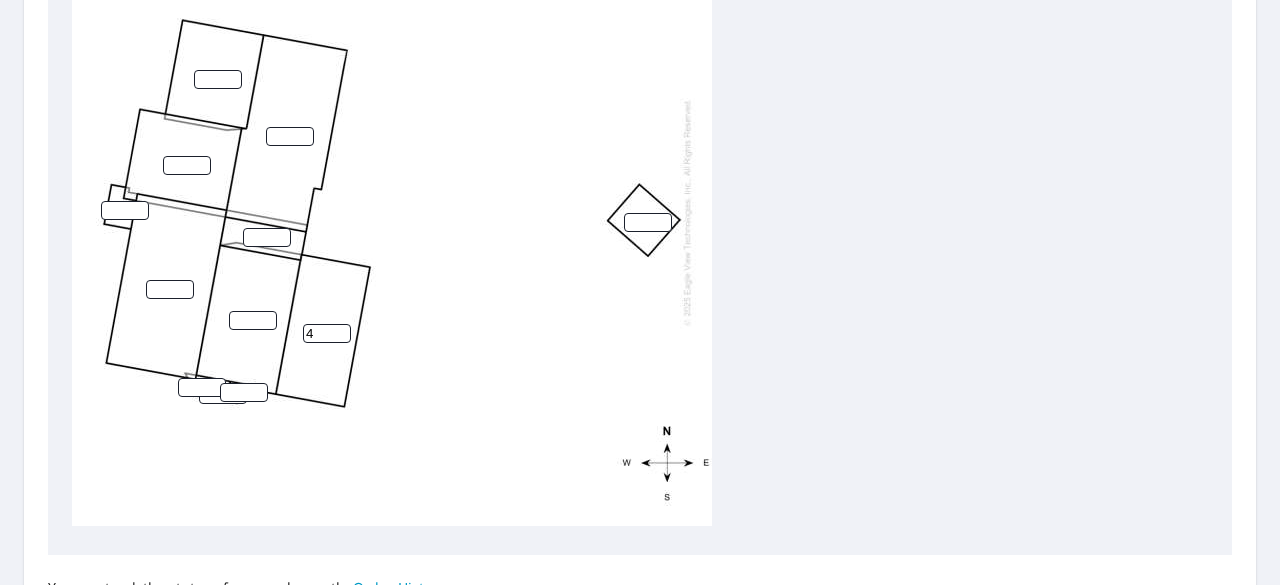 click on "4" at bounding box center (327, 333) 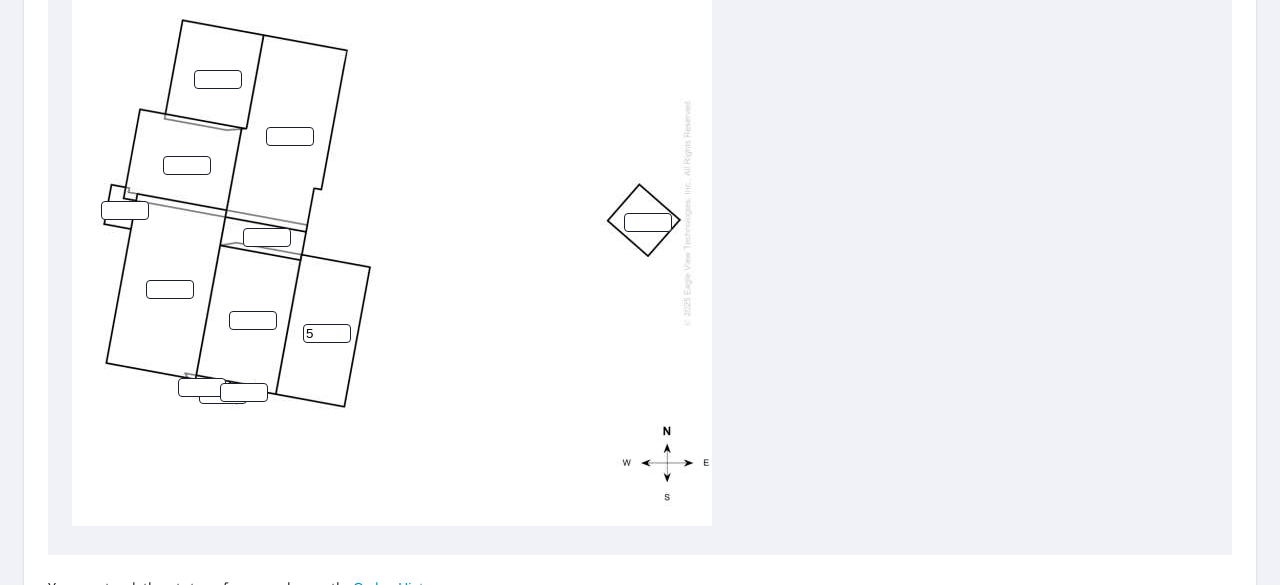 click on "5" at bounding box center [327, 333] 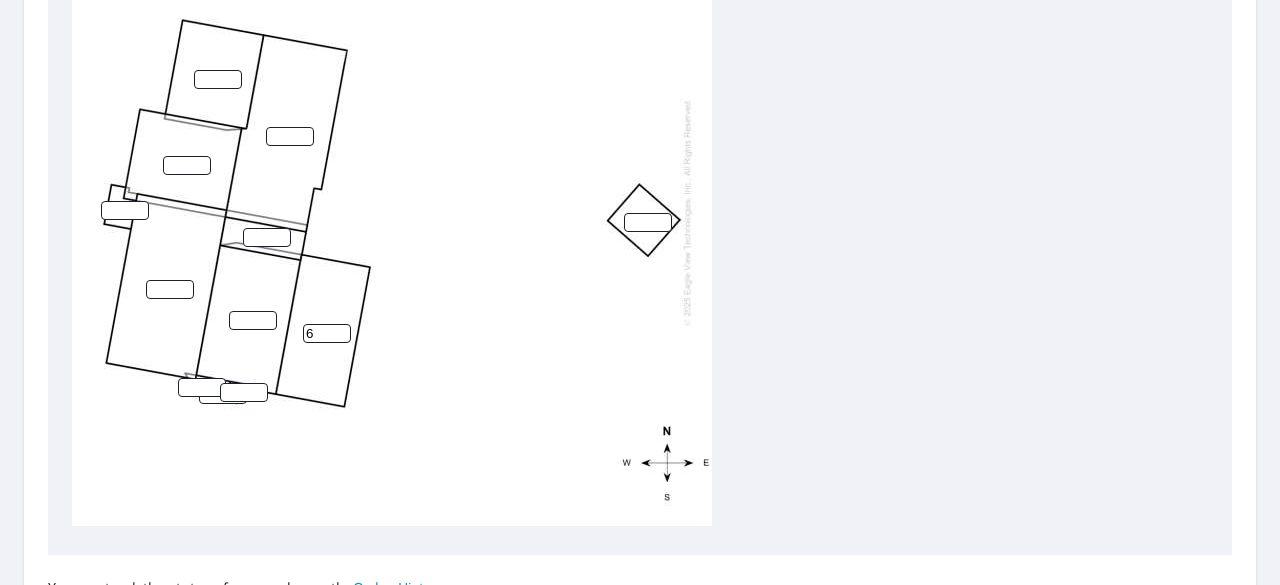 type on "6" 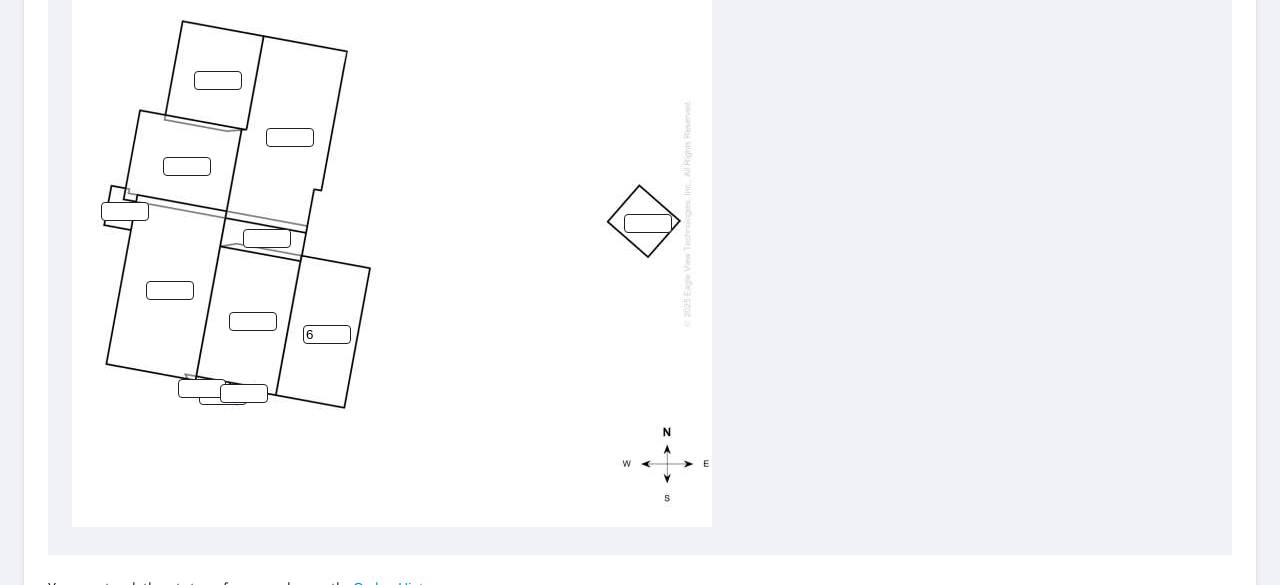 scroll, scrollTop: 0, scrollLeft: 0, axis: both 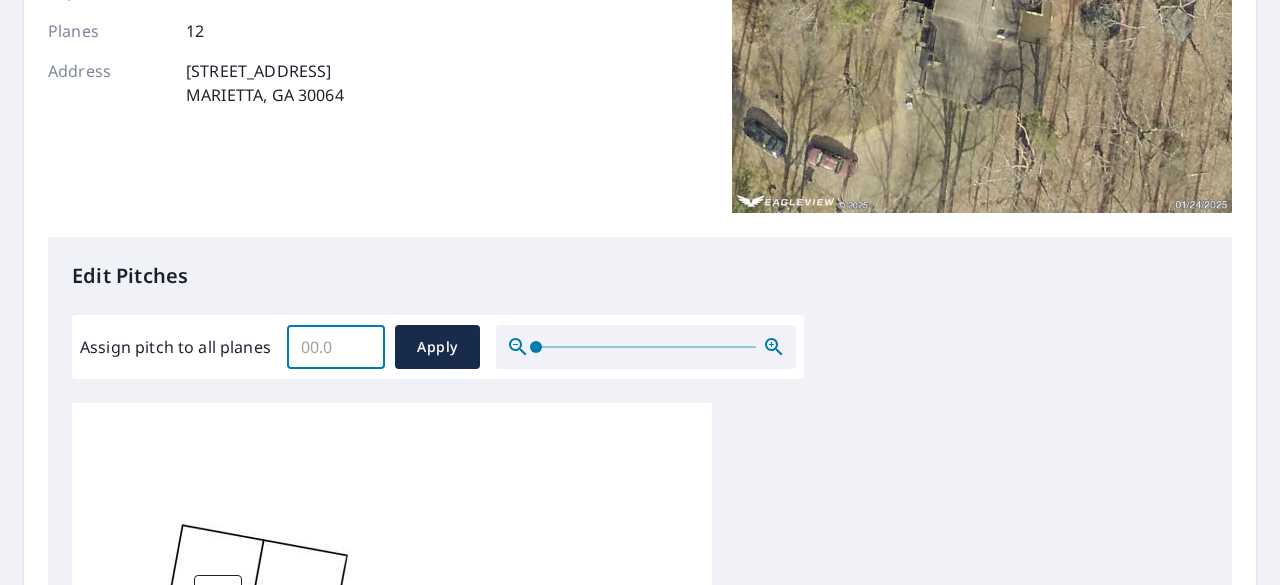 click on "Assign pitch to all planes" at bounding box center [336, 347] 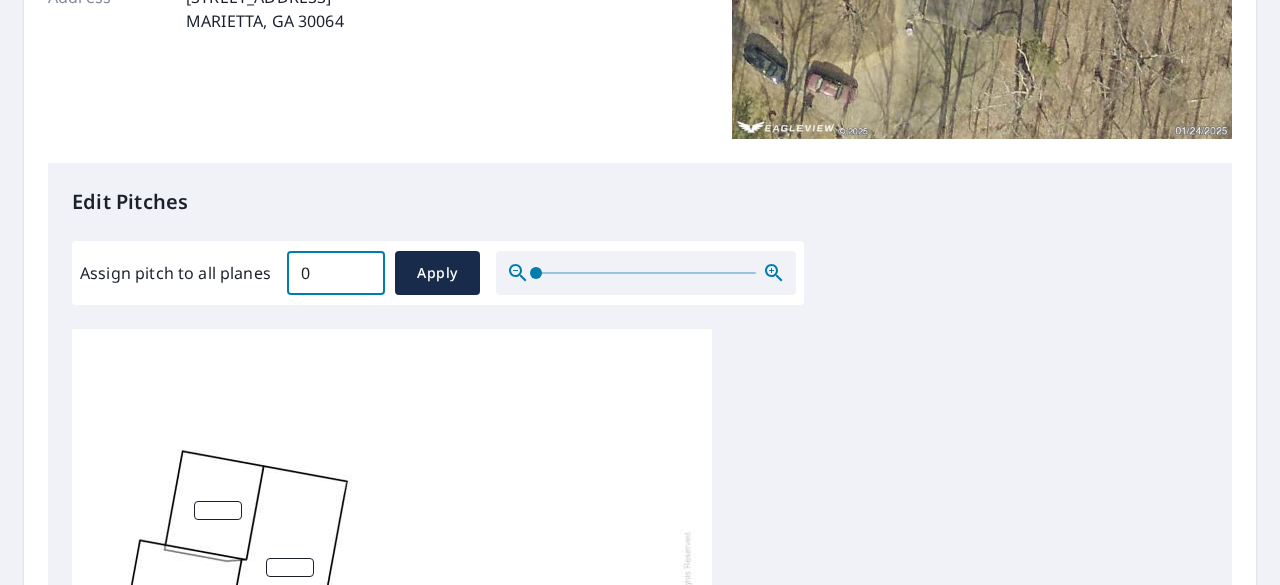 scroll, scrollTop: 400, scrollLeft: 0, axis: vertical 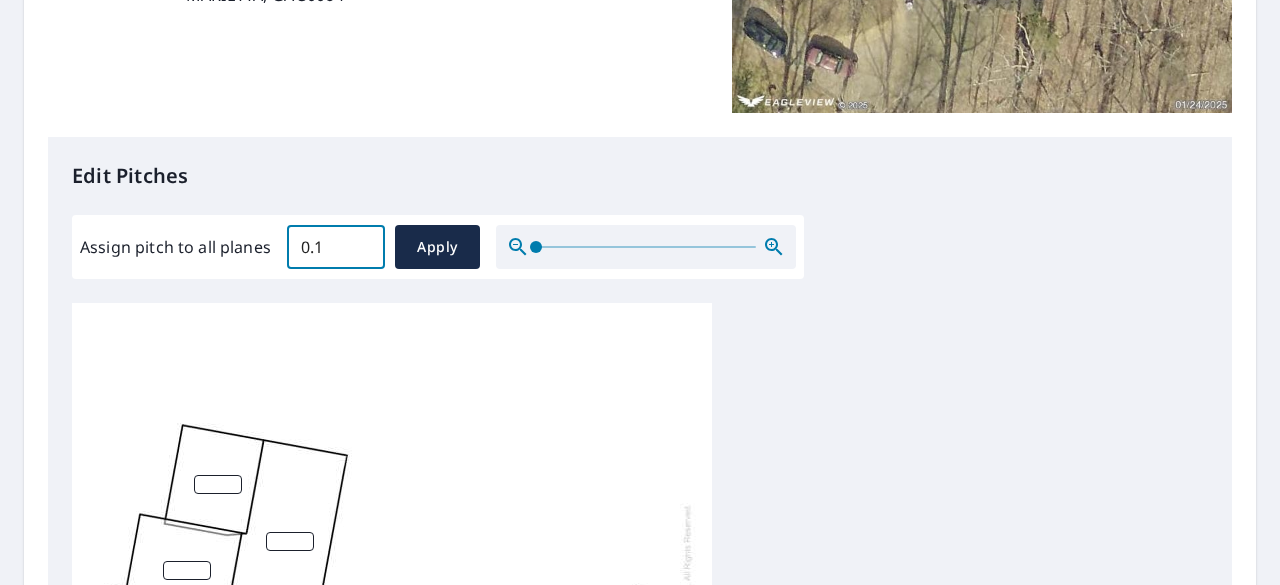 click on "0.1" at bounding box center (336, 247) 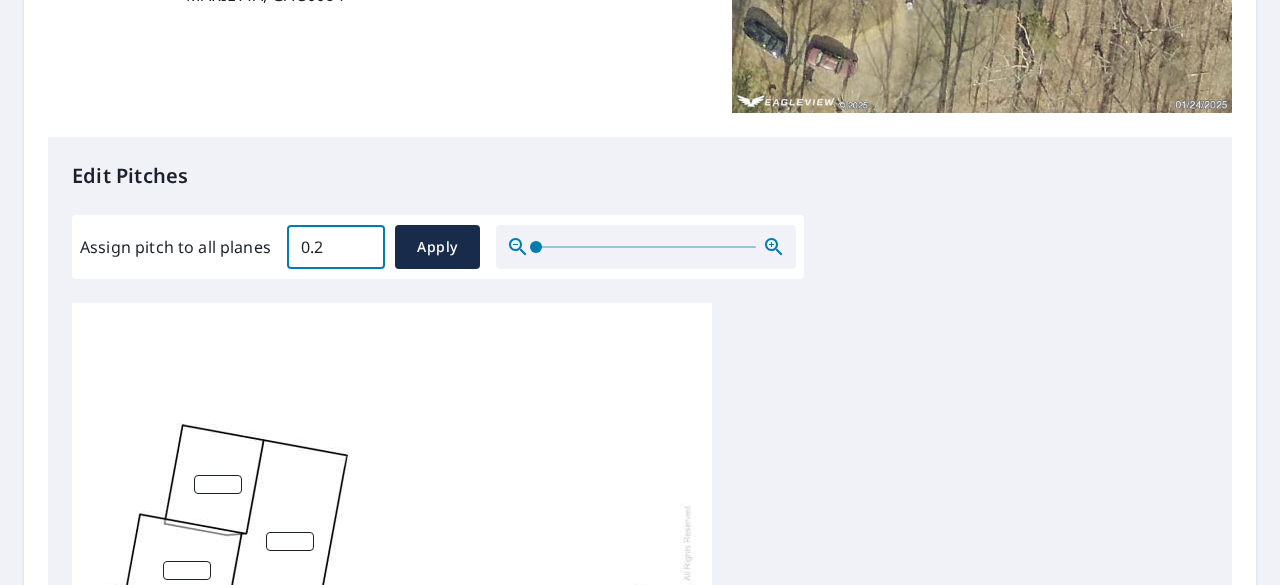 click on "0.2" at bounding box center [336, 247] 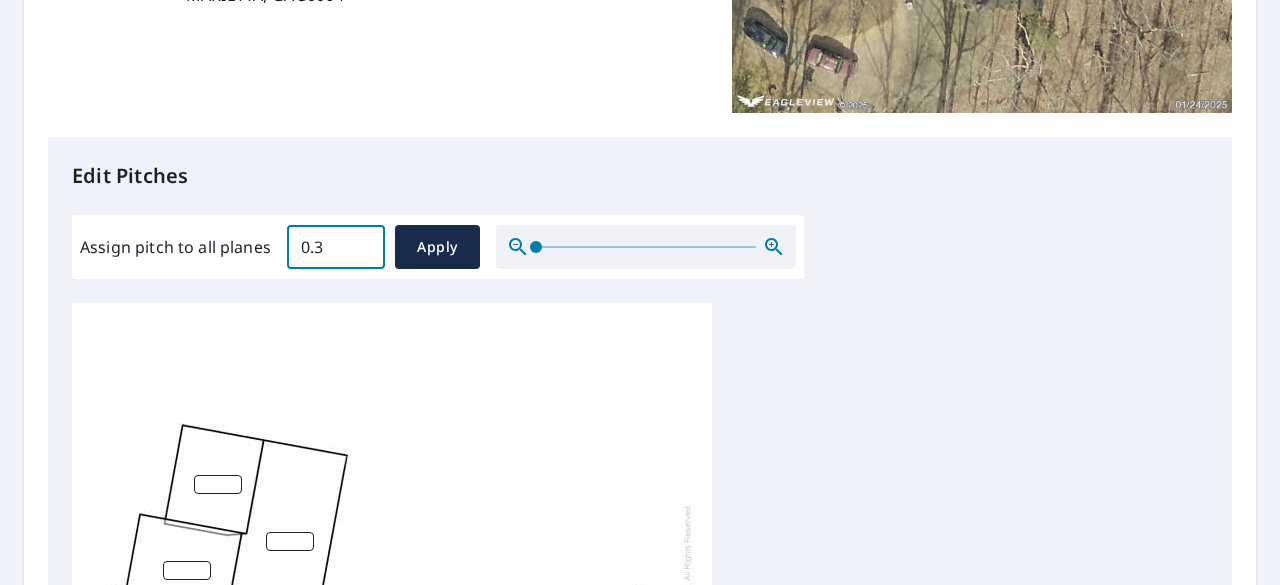 click on "0.3" at bounding box center [336, 247] 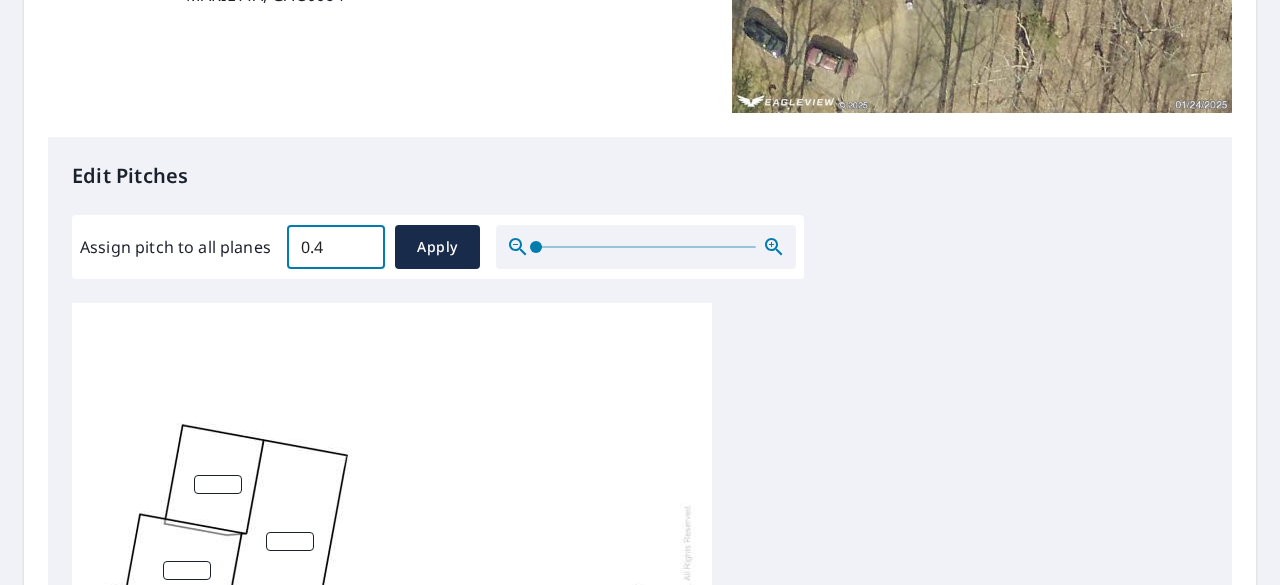 click on "0.4" at bounding box center (336, 247) 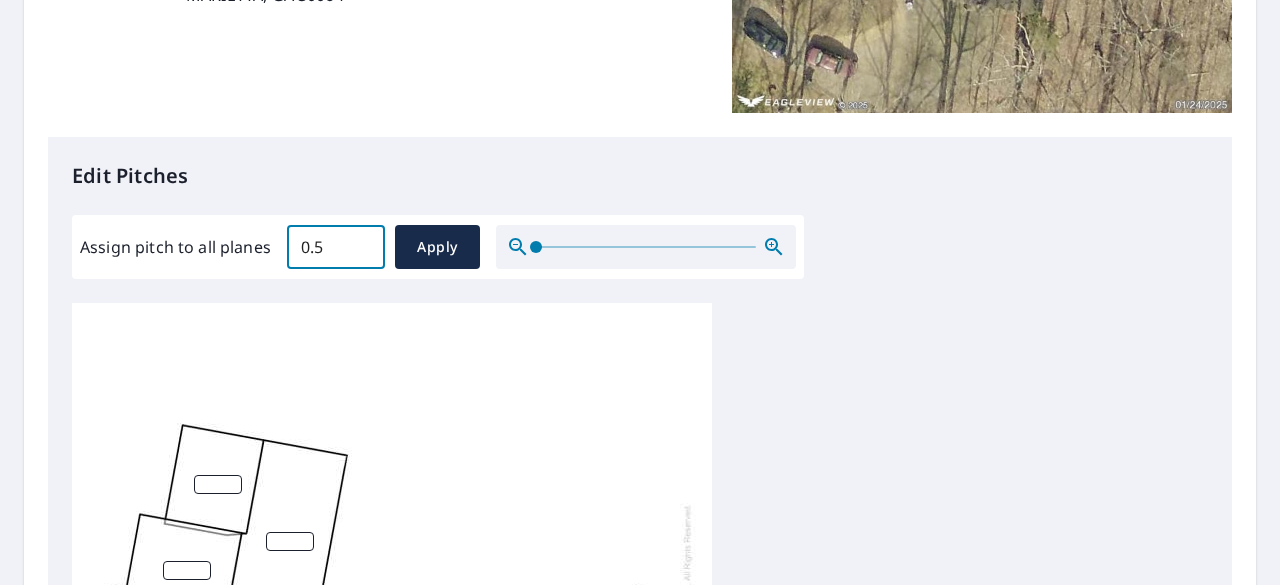 click on "0.5" at bounding box center [336, 247] 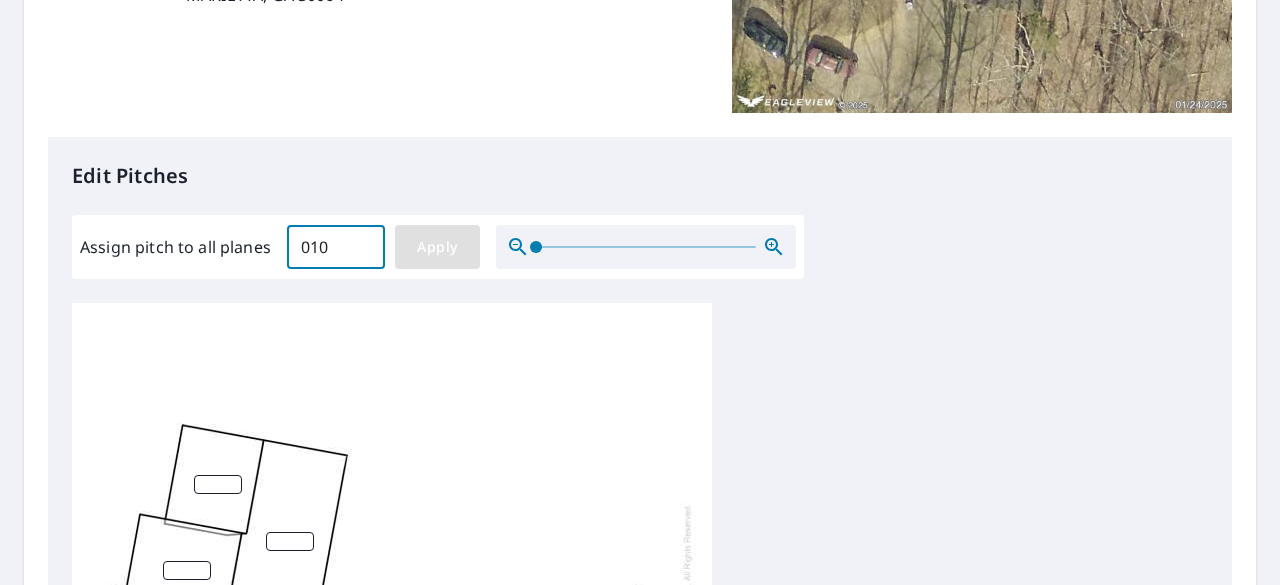 type on "010" 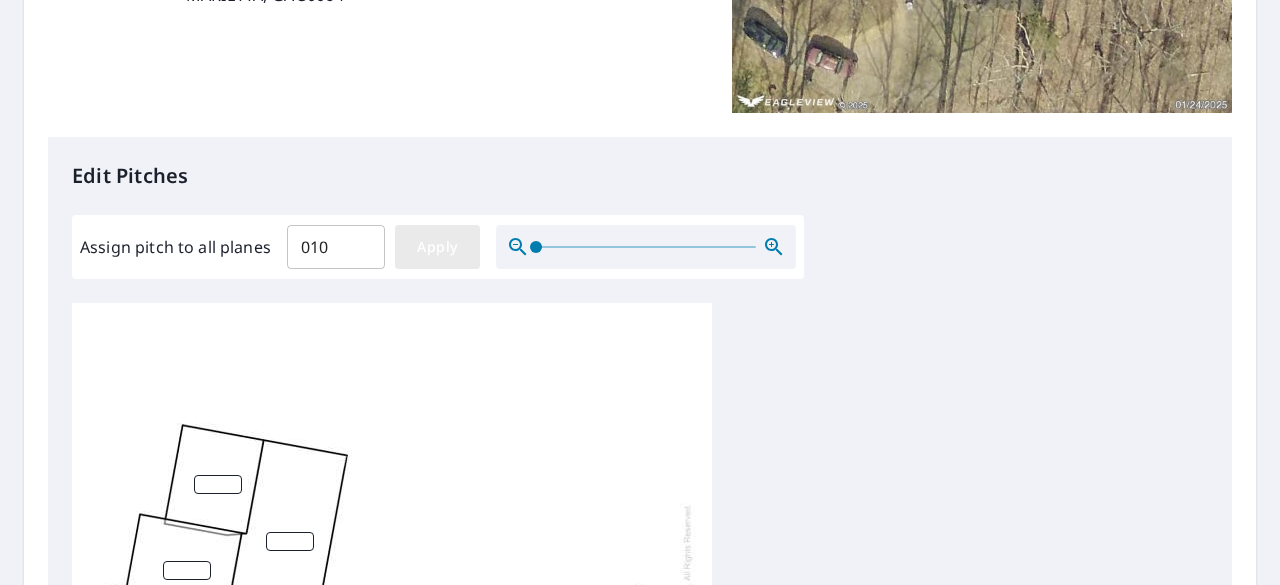 click on "Apply" at bounding box center [437, 247] 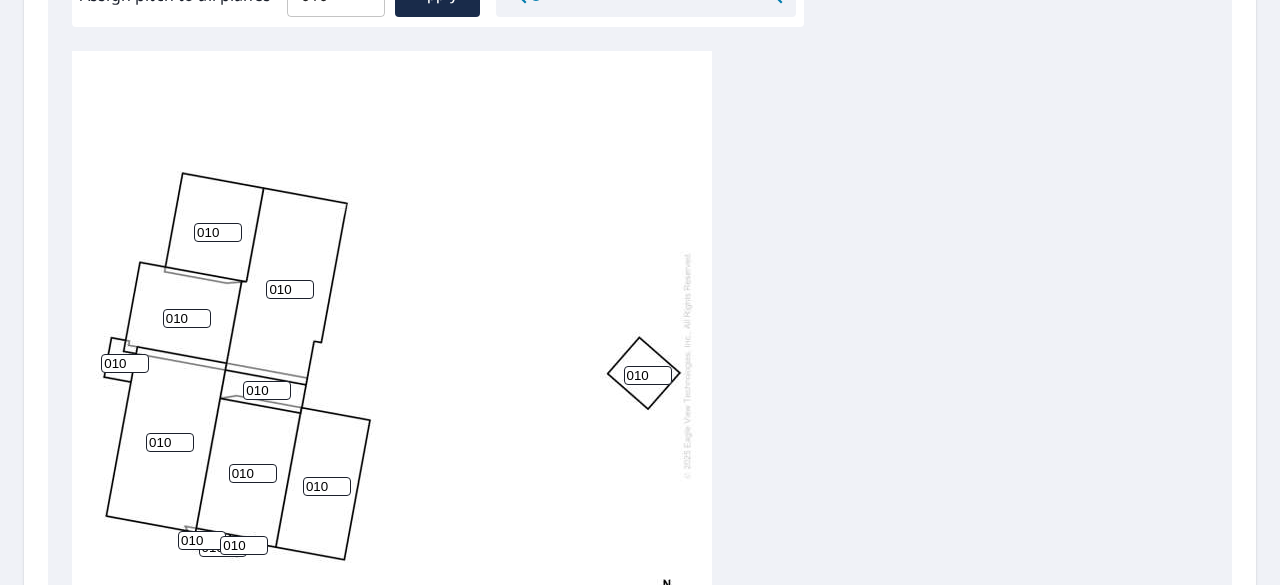 scroll, scrollTop: 700, scrollLeft: 0, axis: vertical 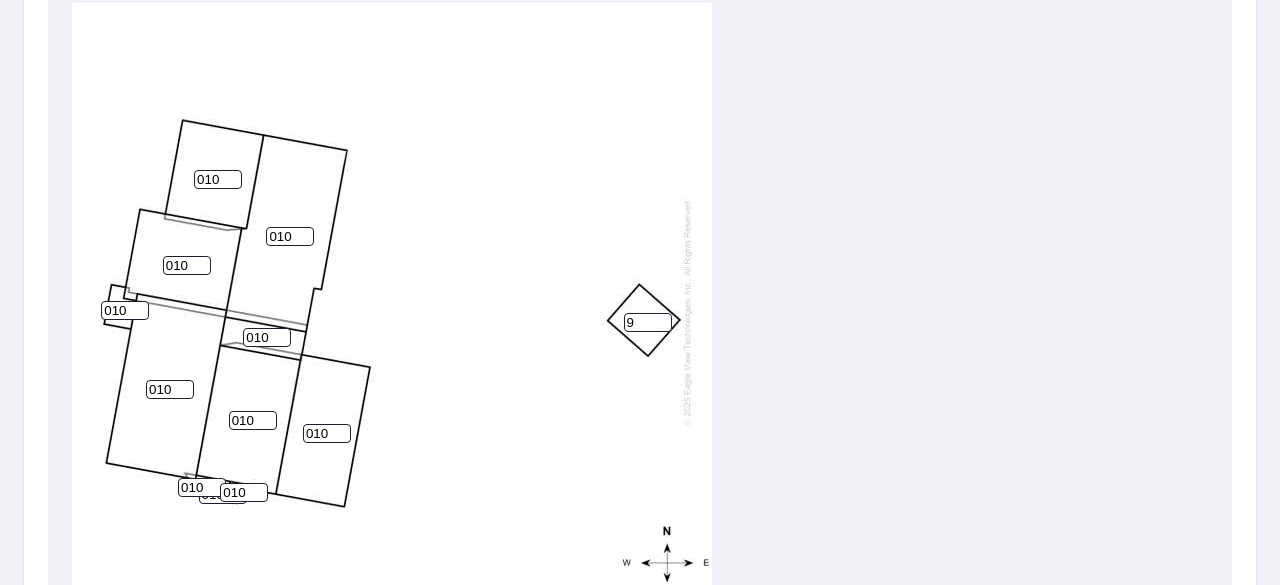 click on "9" at bounding box center [648, 322] 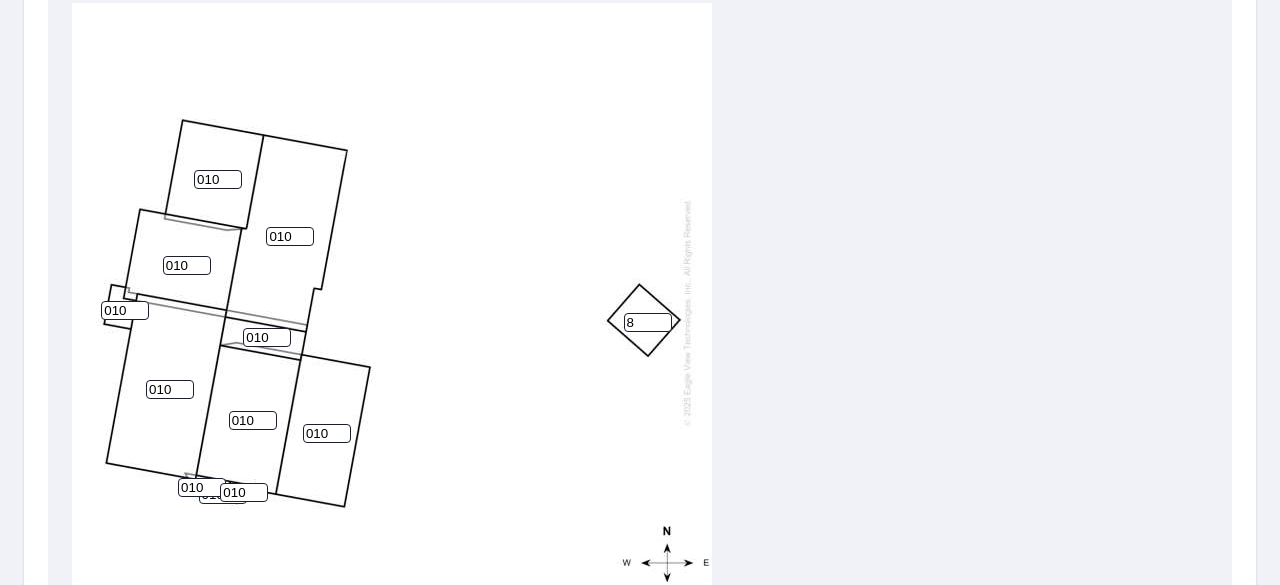 click on "8" at bounding box center (648, 322) 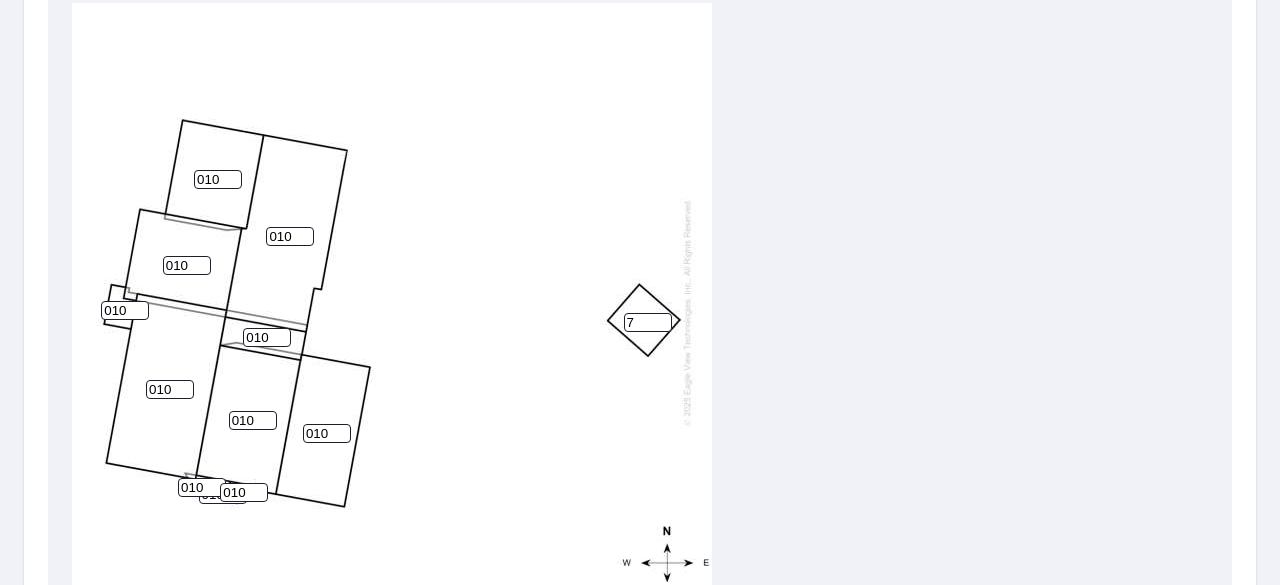 click on "7" at bounding box center (648, 322) 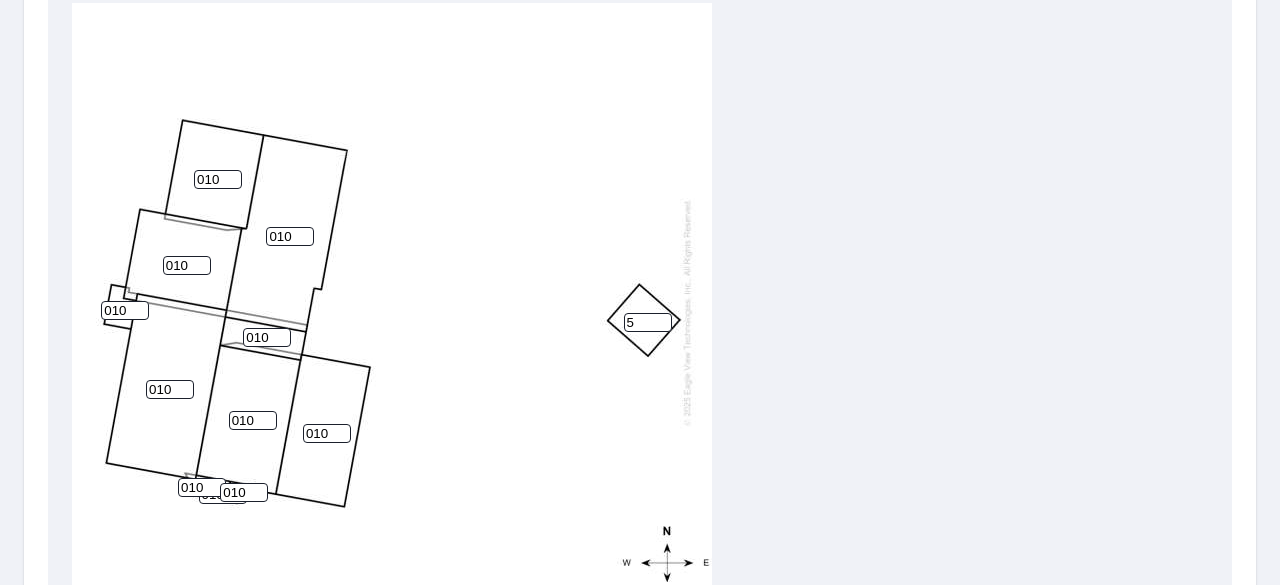 click on "5" at bounding box center (648, 322) 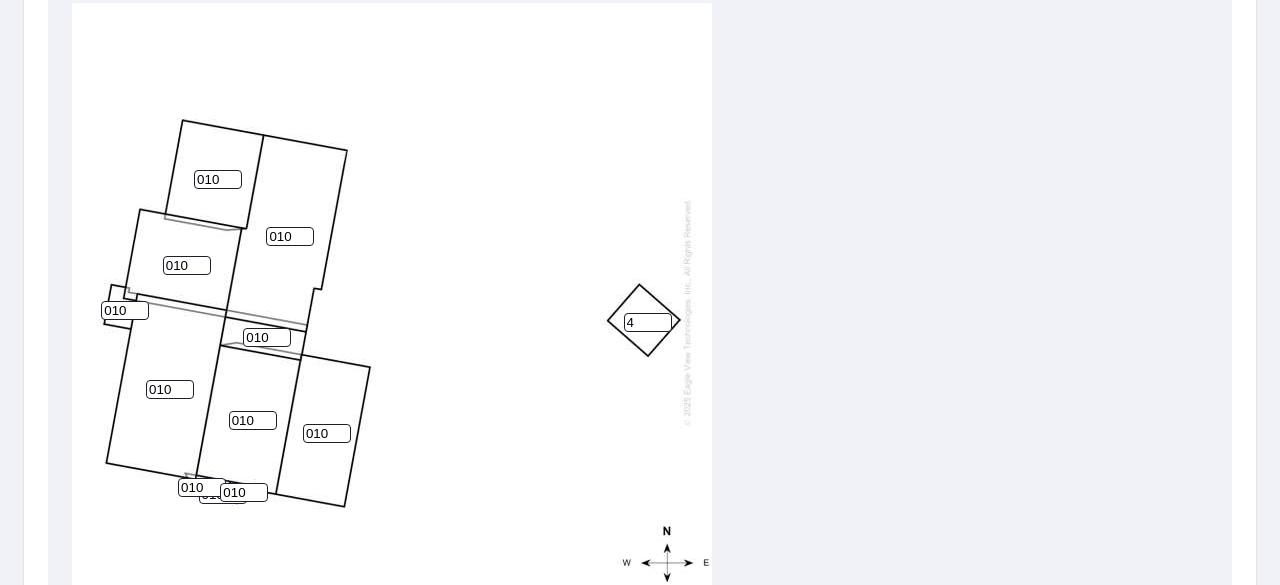 click on "4" at bounding box center [648, 322] 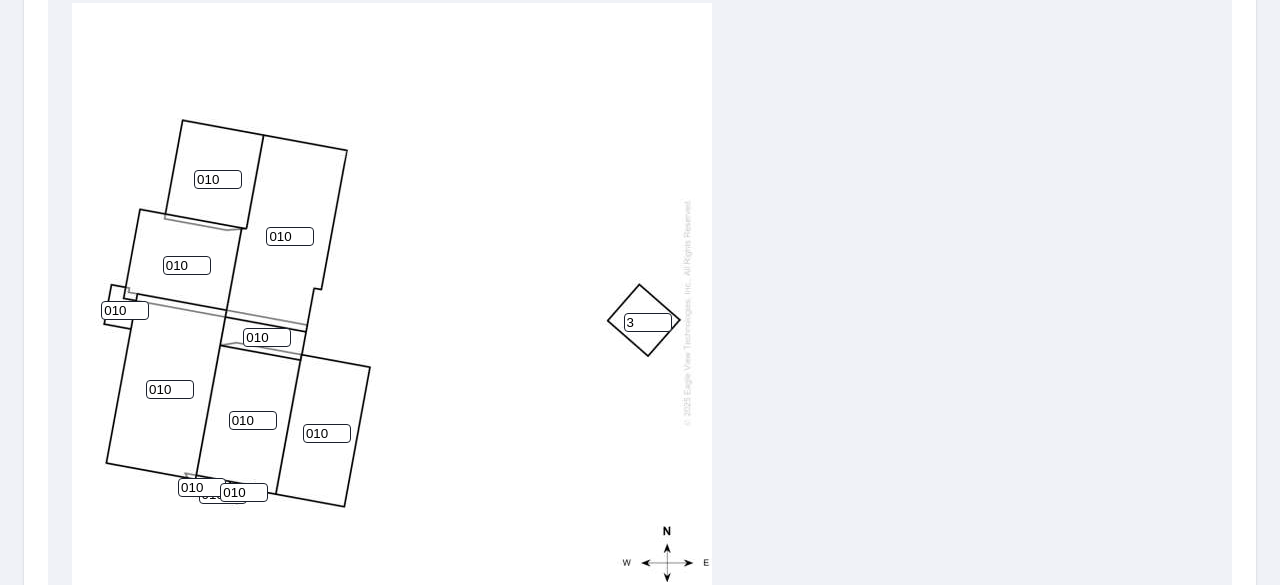 click on "3" at bounding box center [648, 322] 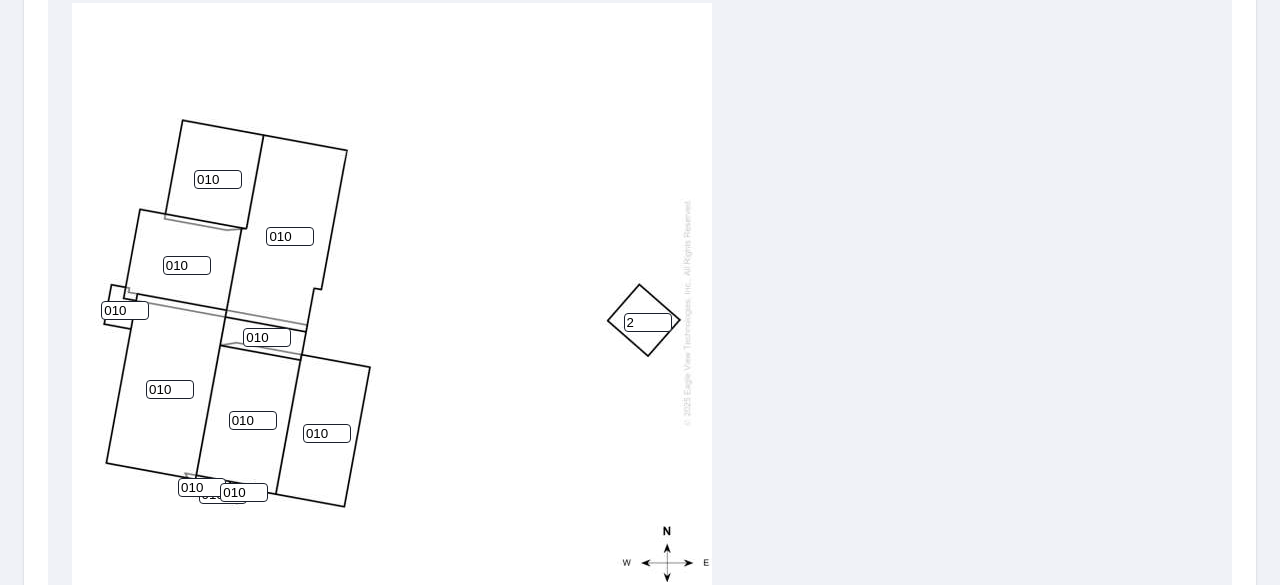 click on "2" at bounding box center [648, 322] 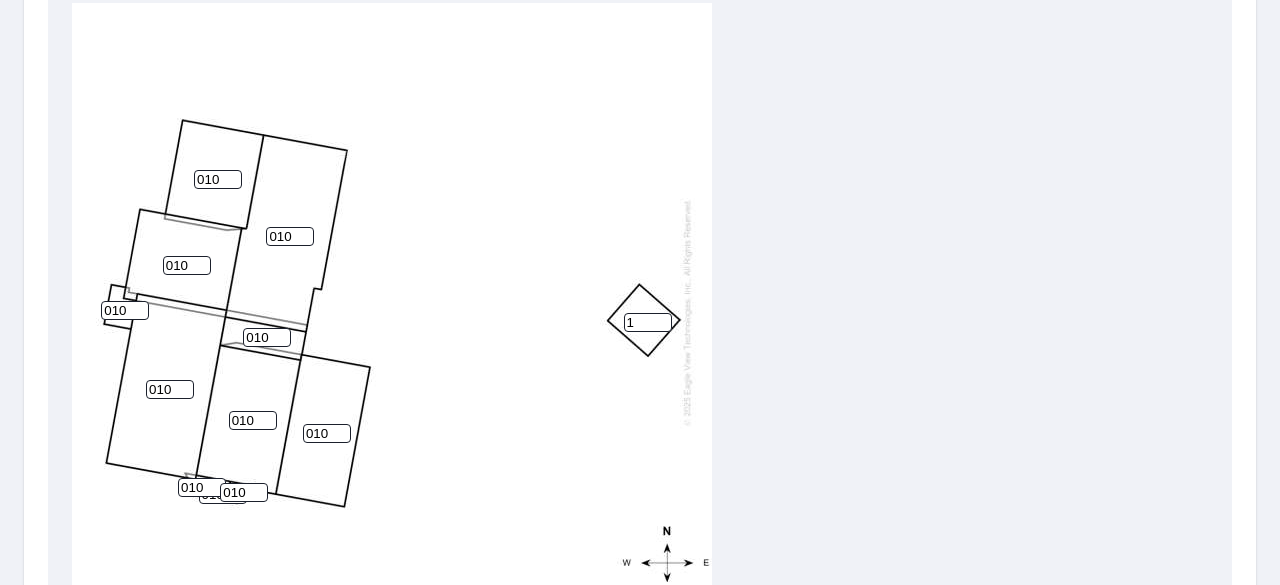 click on "1" at bounding box center [648, 322] 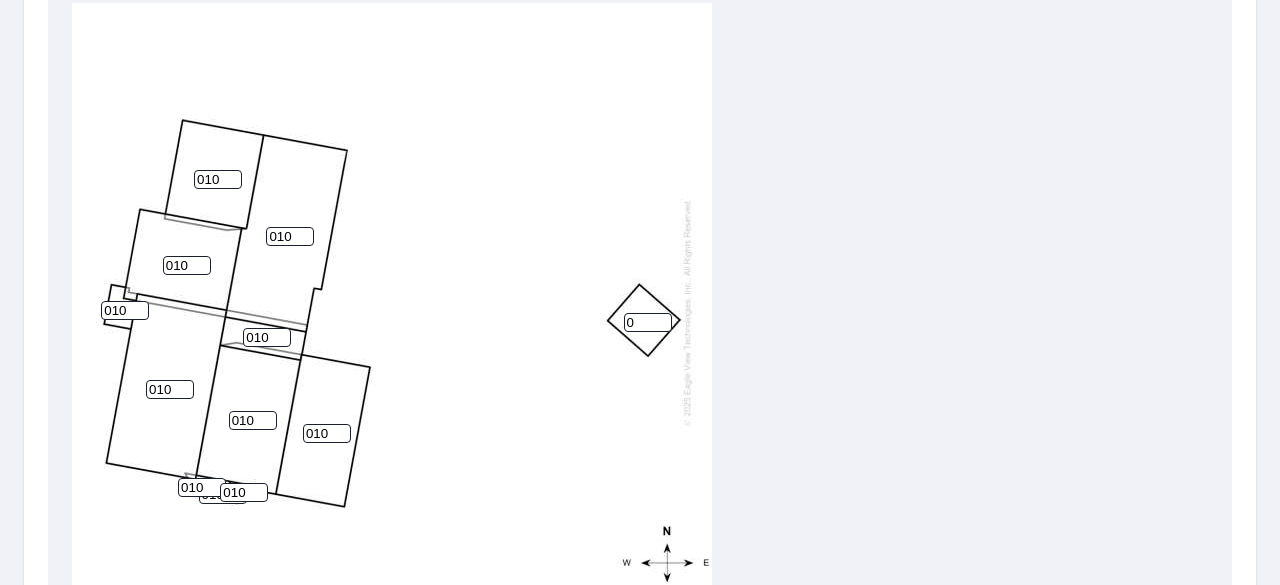 type on "0" 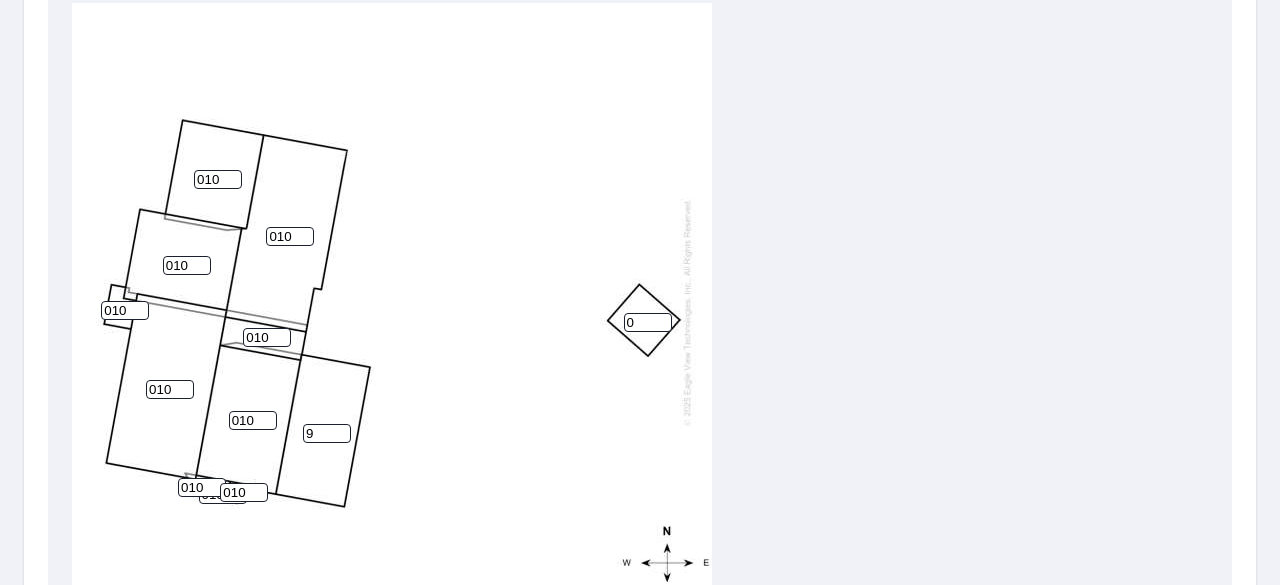 click on "9" at bounding box center (327, 433) 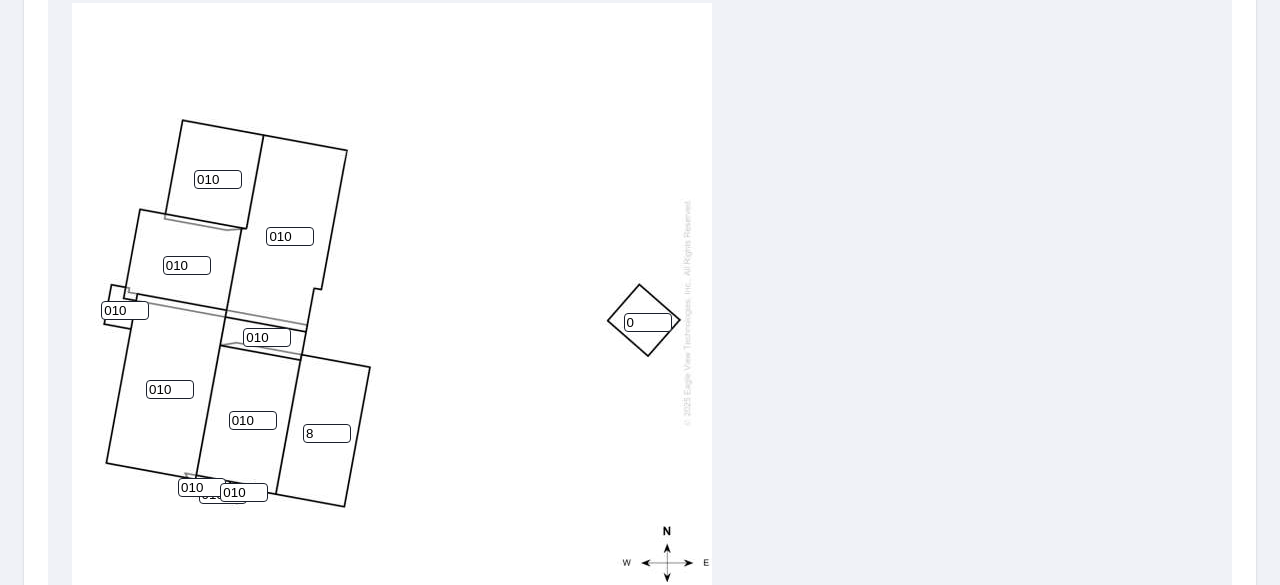 click on "8" at bounding box center (327, 433) 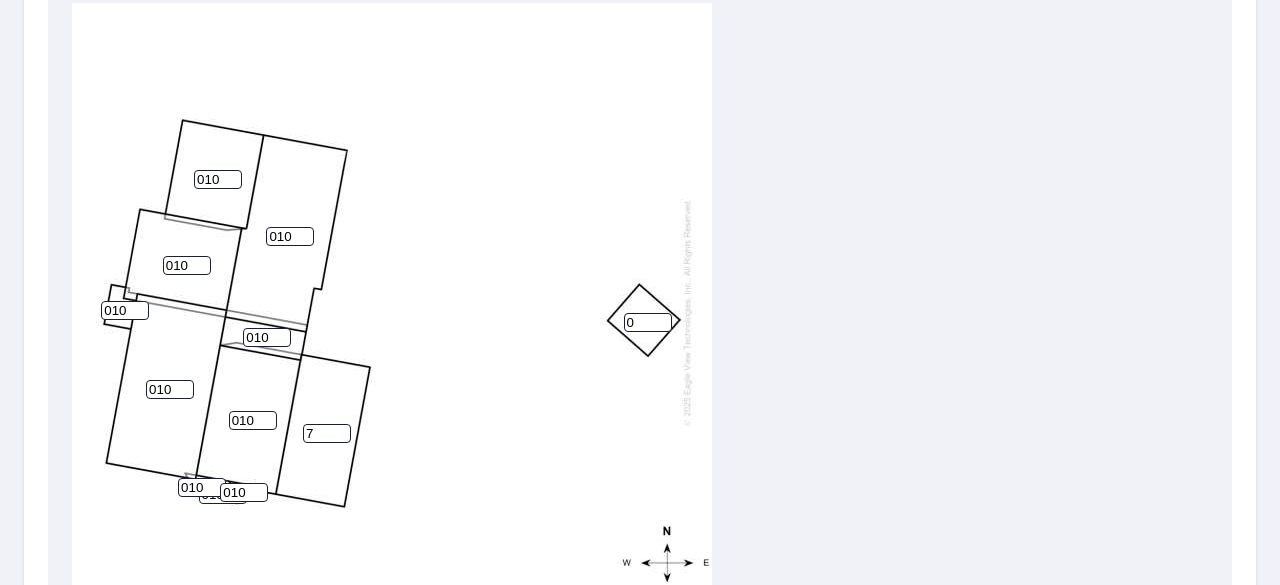 click on "7" at bounding box center [327, 433] 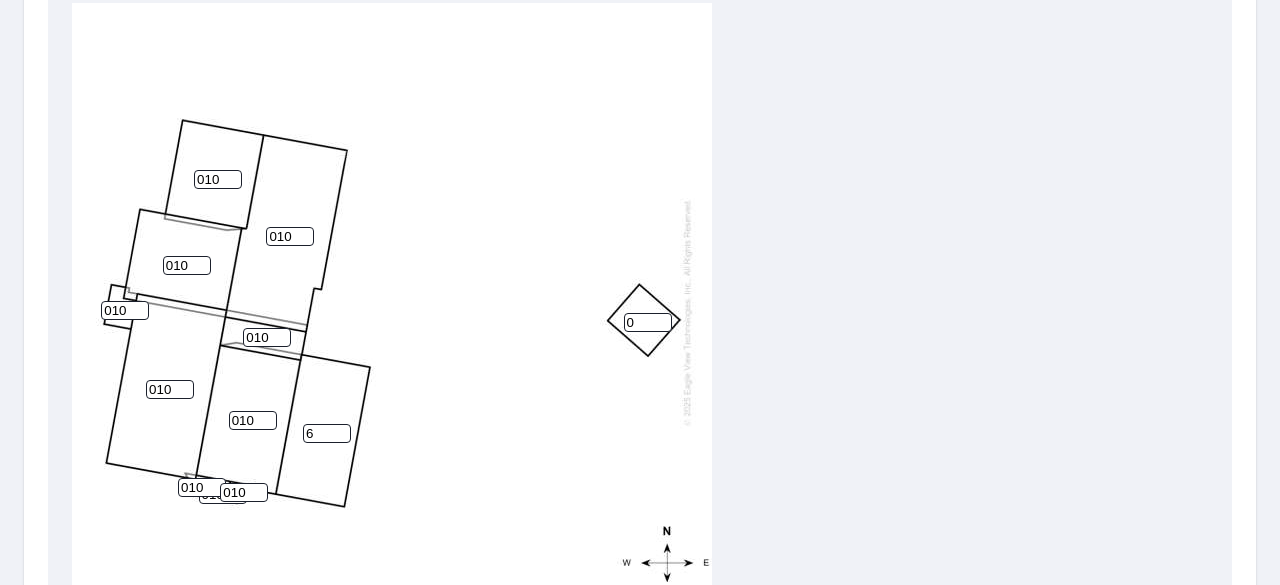 type on "6" 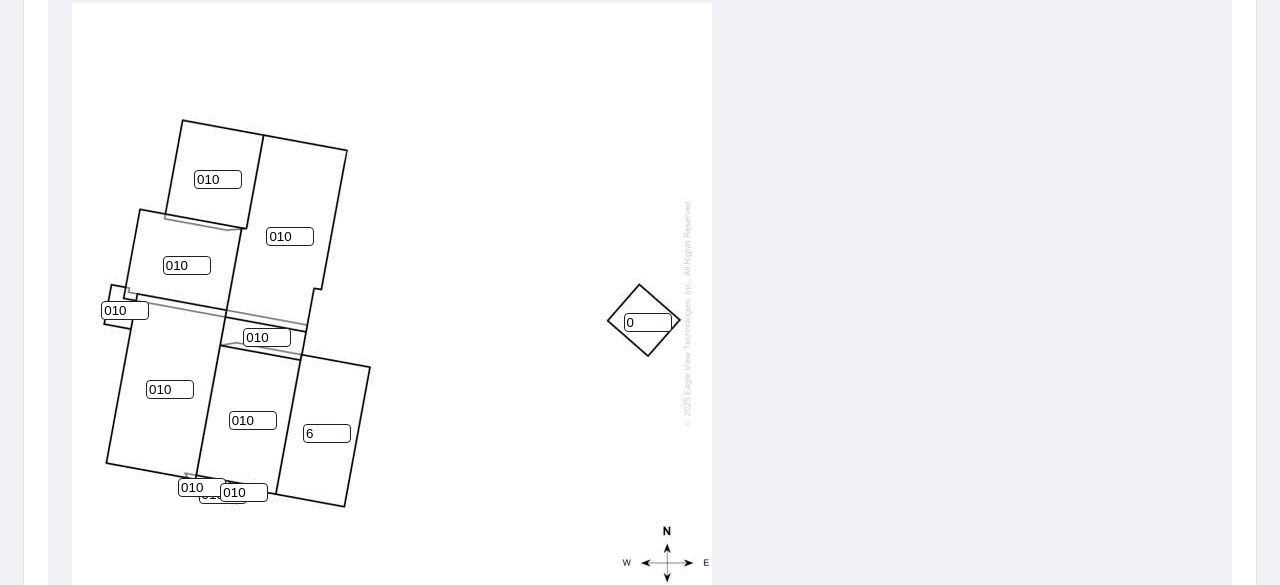 click on "6" at bounding box center (327, 433) 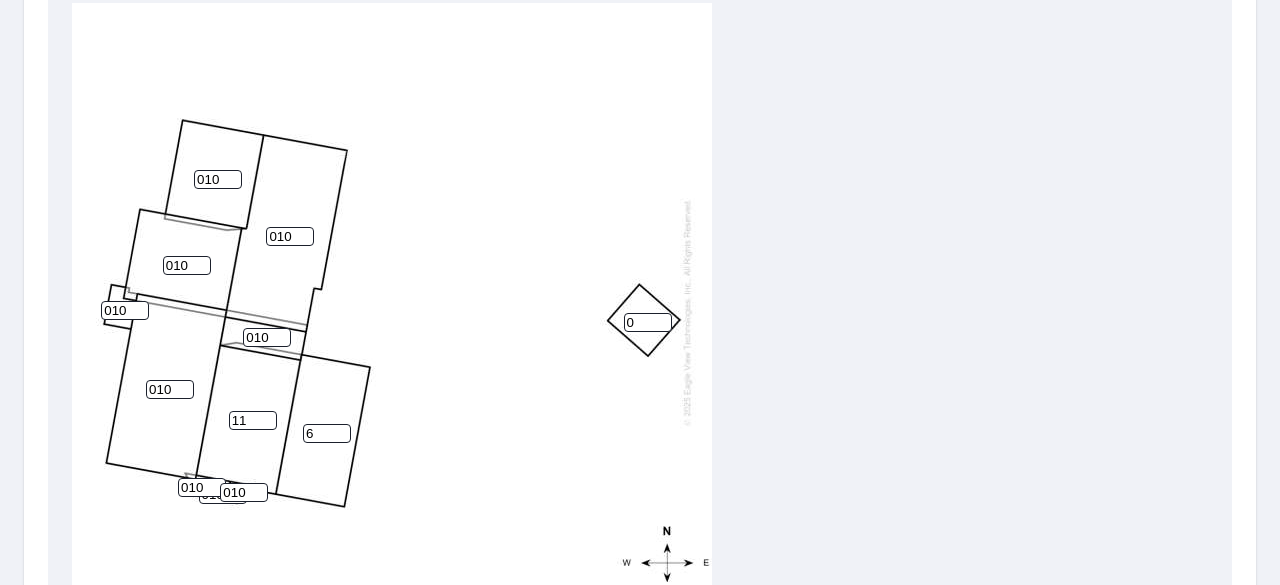 click on "11" at bounding box center [253, 420] 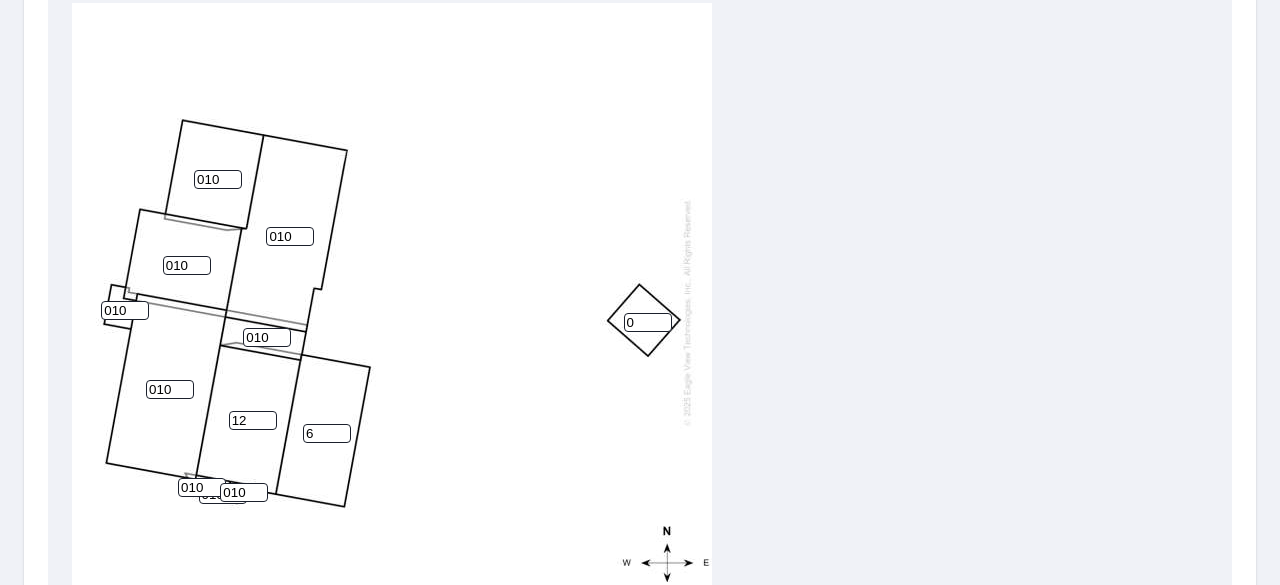 click on "12" at bounding box center (253, 420) 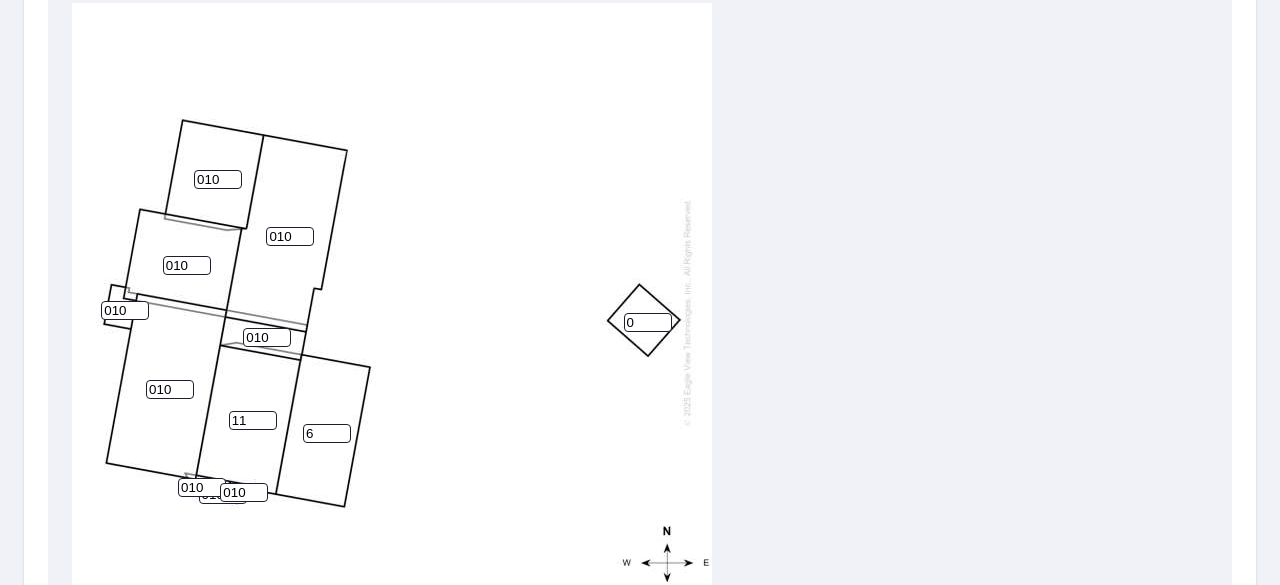click on "11" at bounding box center [253, 420] 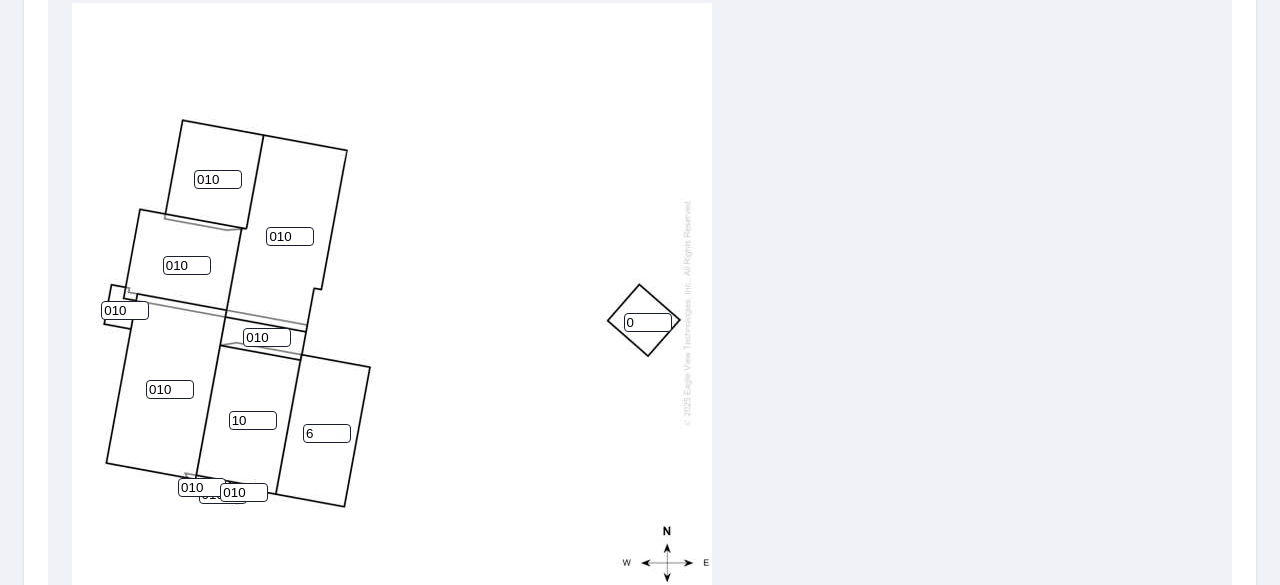 type on "10" 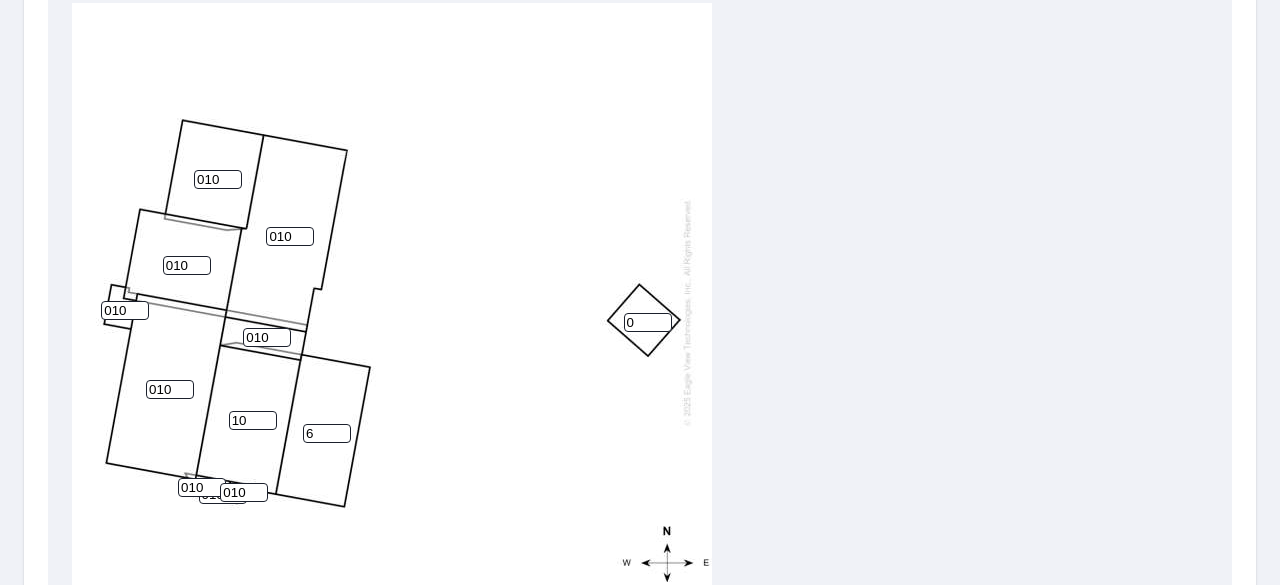 drag, startPoint x: 338, startPoint y: 340, endPoint x: 298, endPoint y: 338, distance: 40.04997 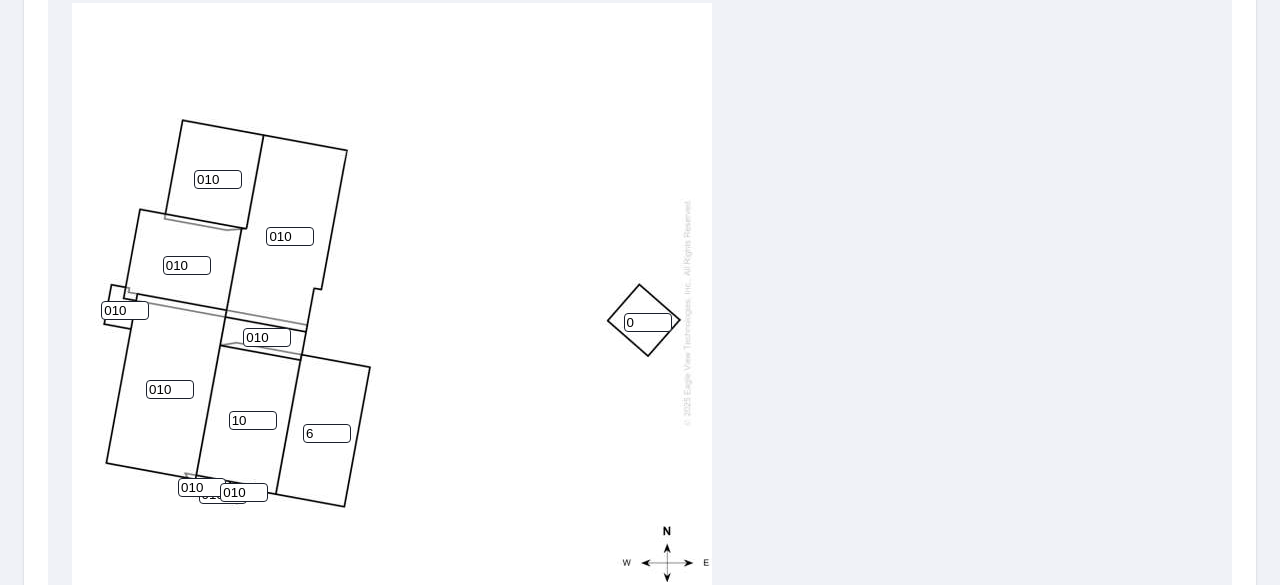 click on "010 010 10 6 010 010 010 0 010 010 010 010" at bounding box center [392, 312] 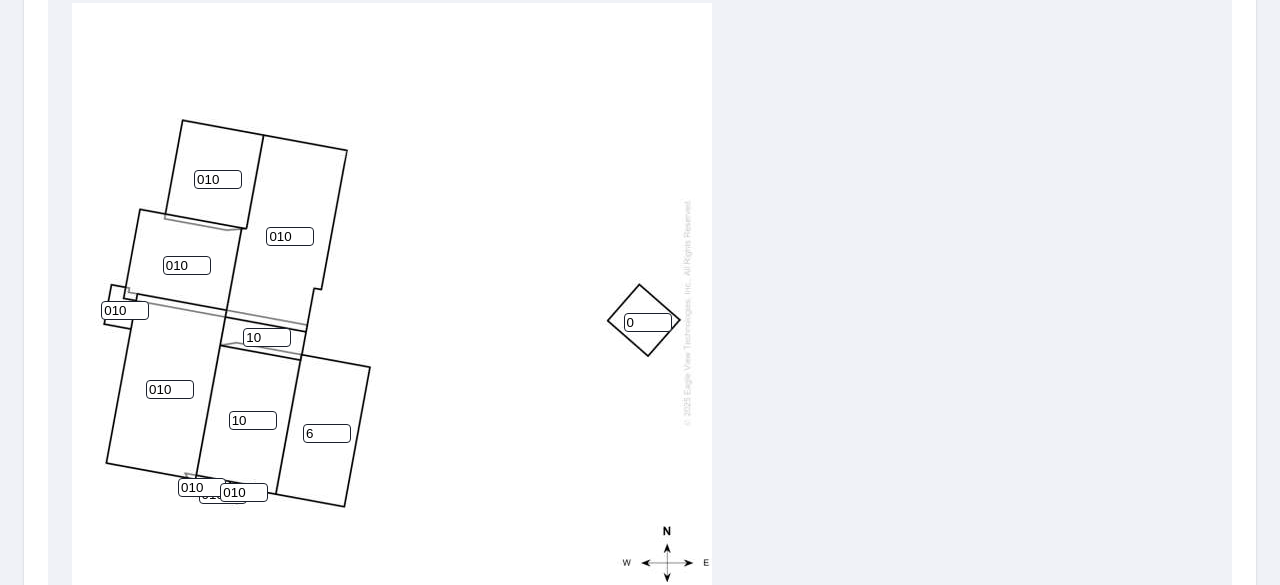 type on "10" 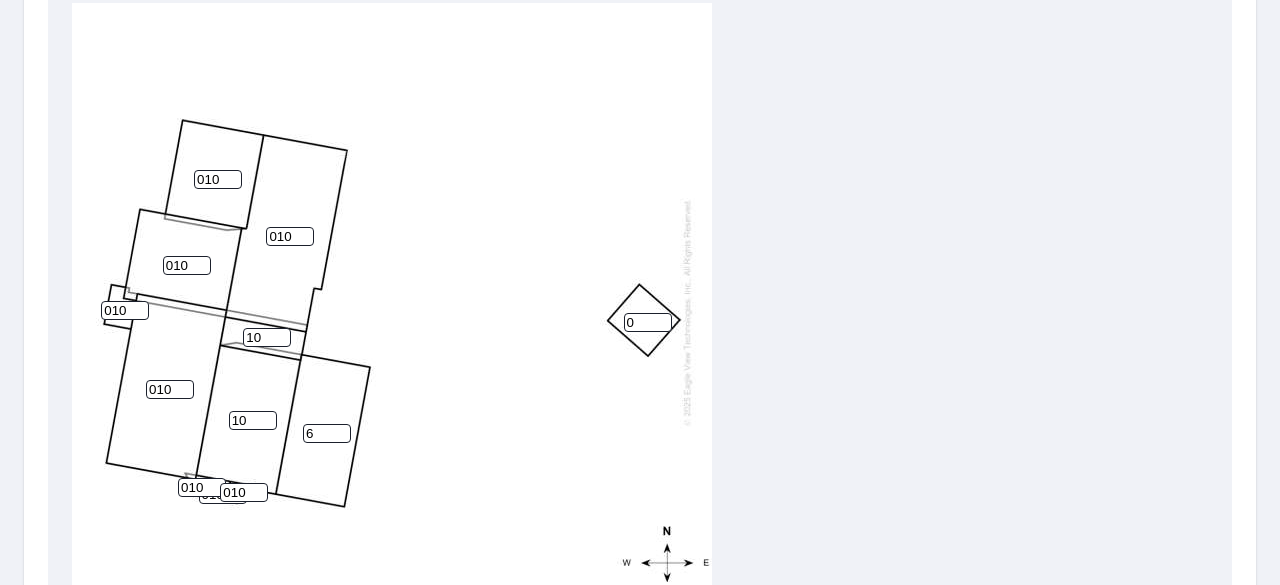 click on "010" at bounding box center [290, 236] 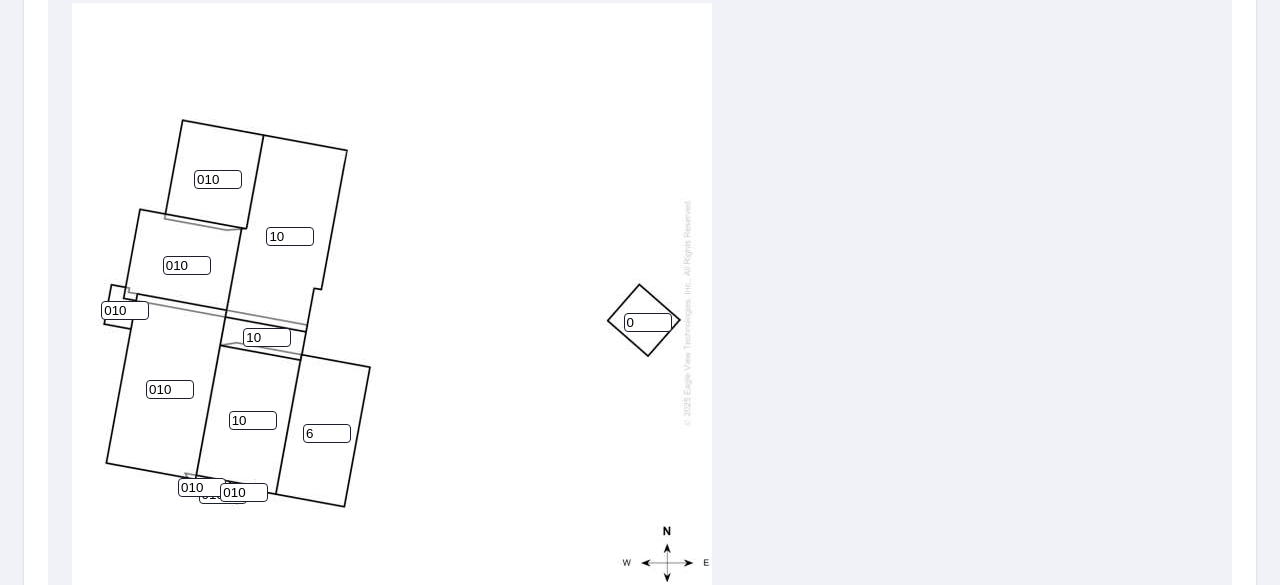 type on "10" 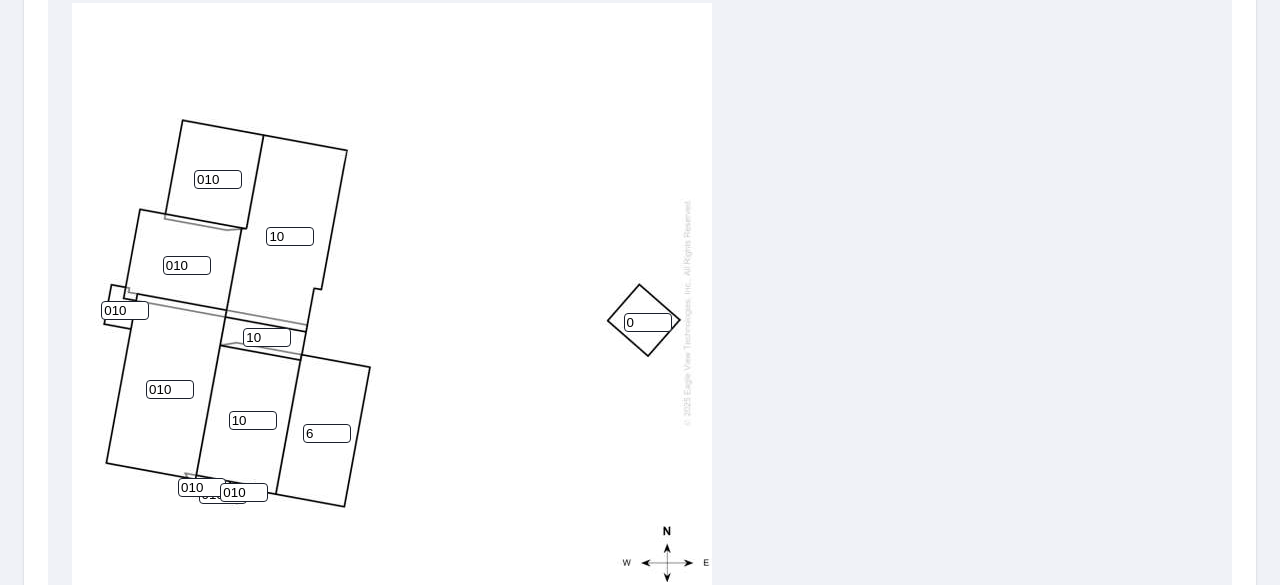 click on "010" at bounding box center [218, 179] 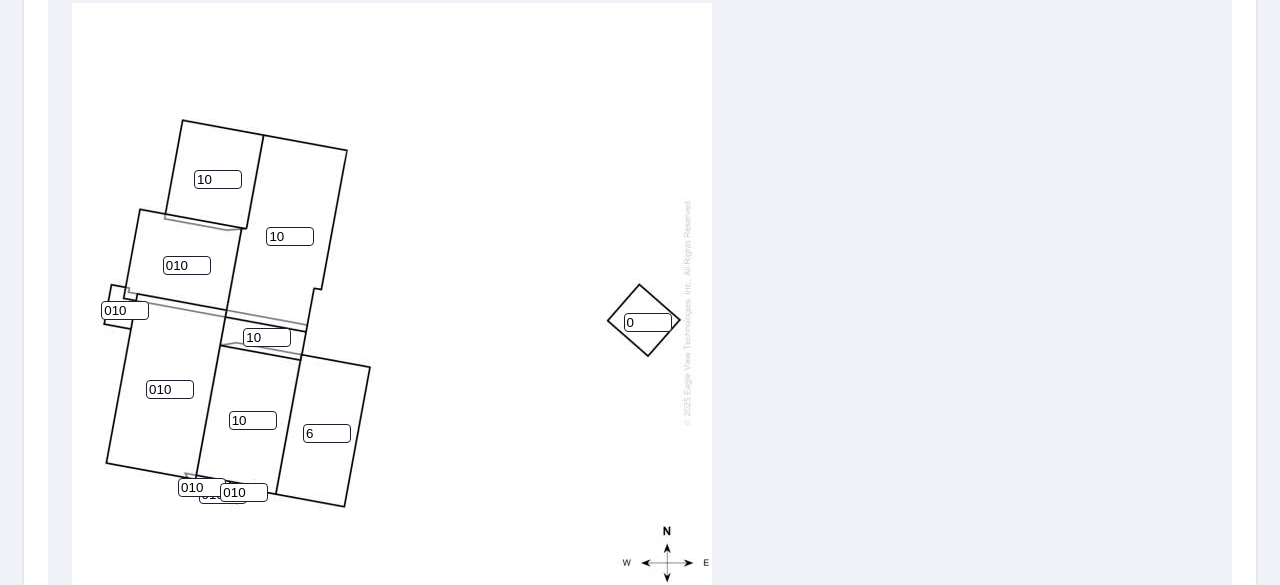 type on "10" 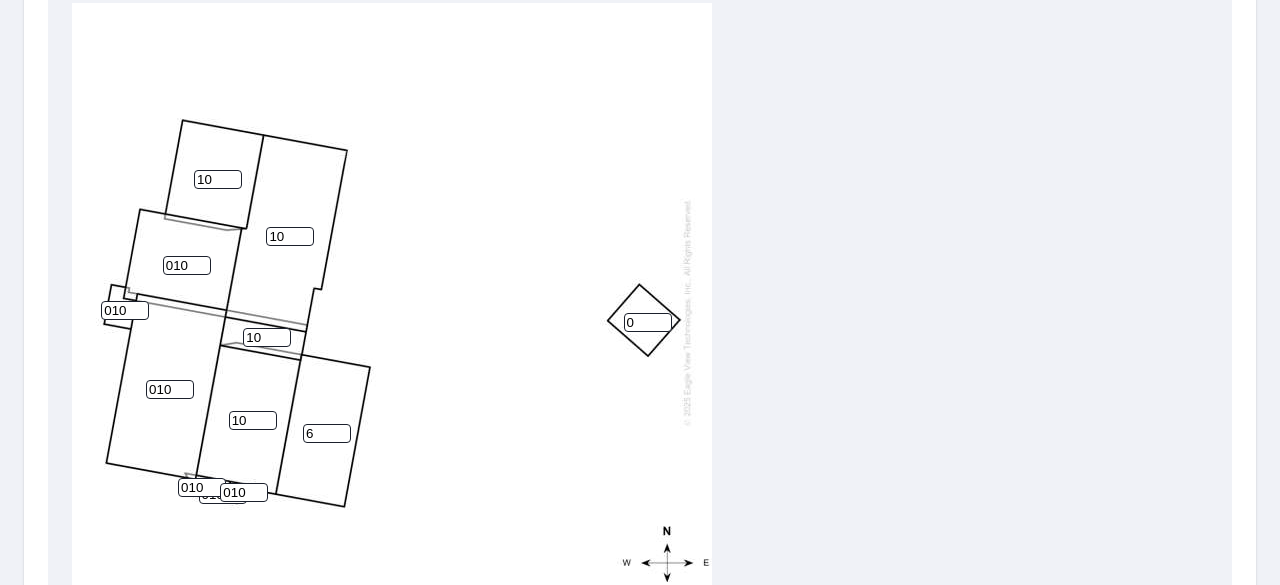 click on "010" at bounding box center (187, 265) 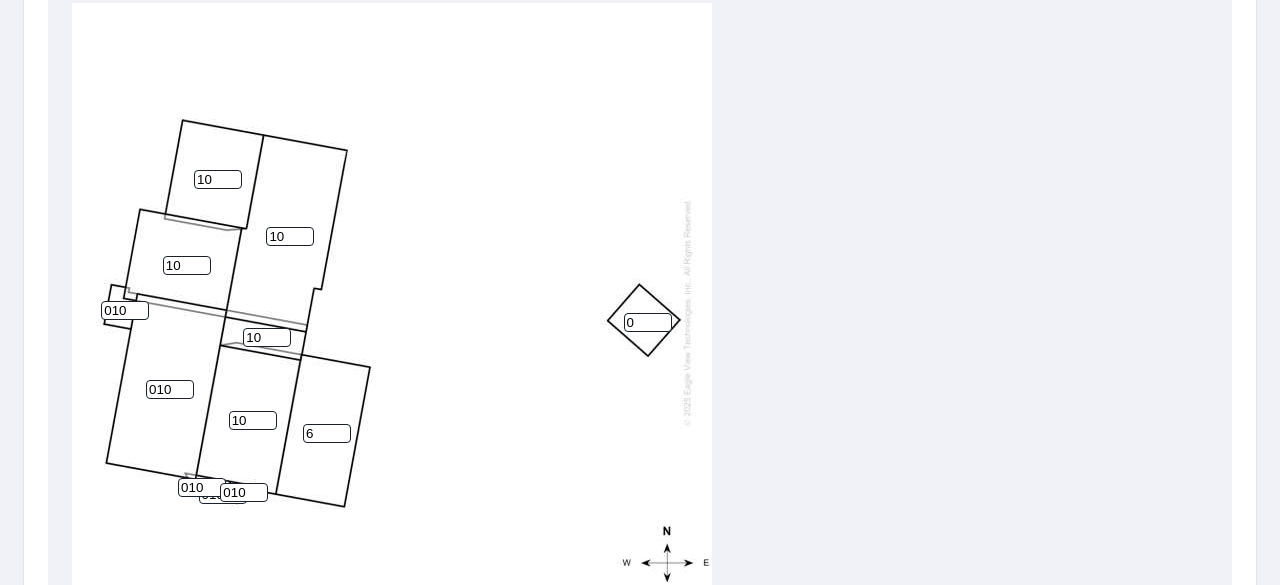 type on "10" 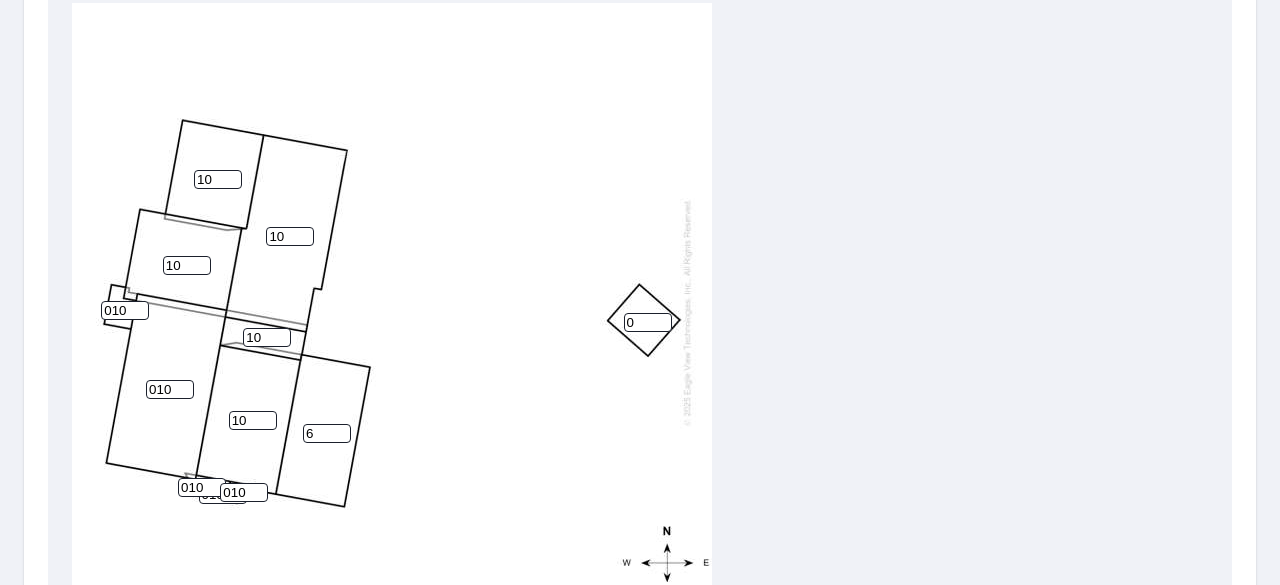 click on "010" at bounding box center (125, 310) 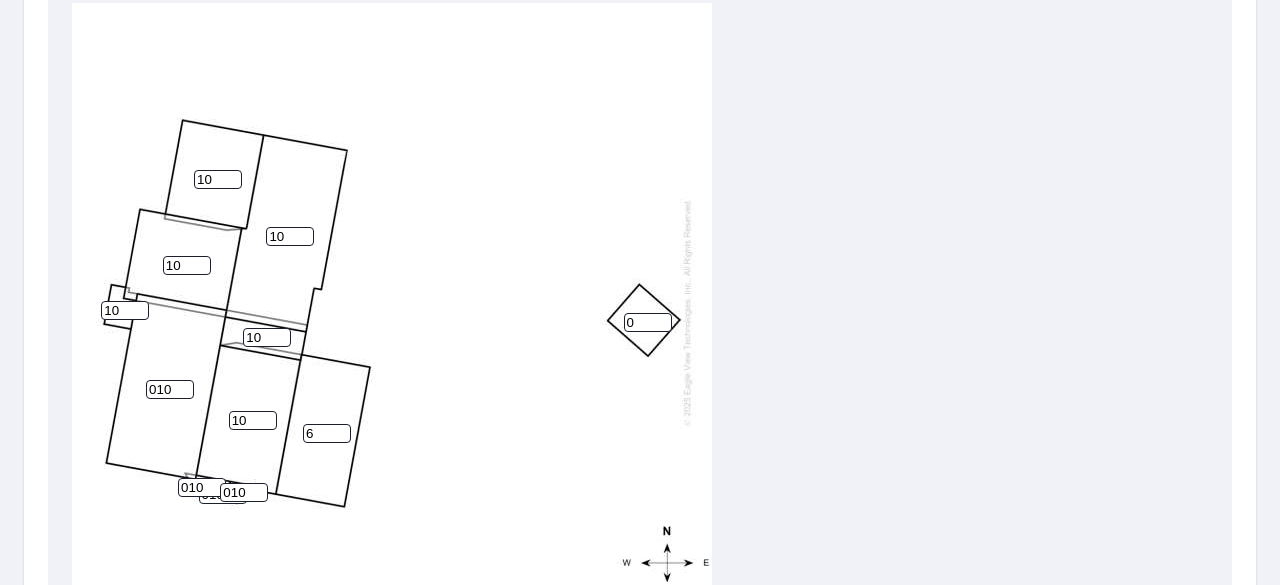 type on "10" 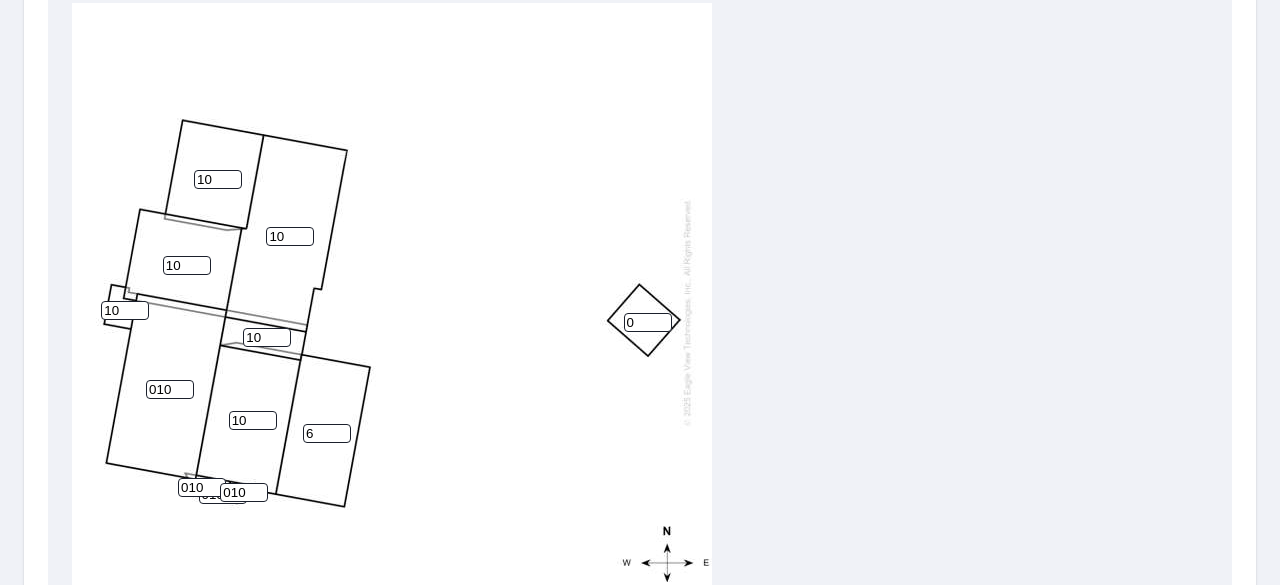 click on "010" at bounding box center (170, 389) 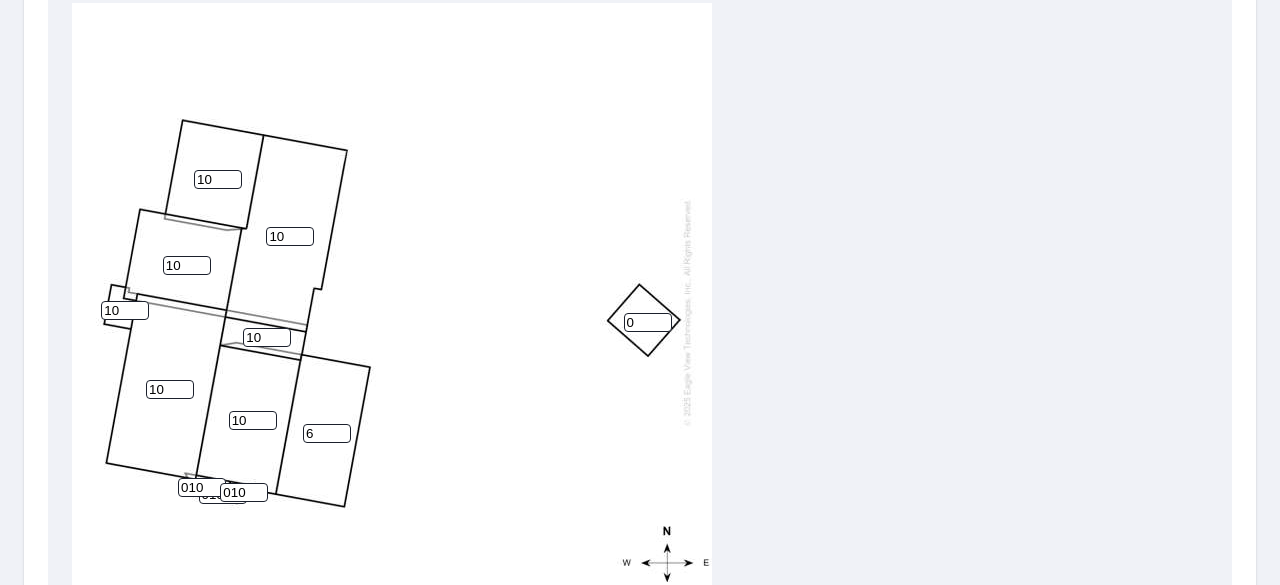 scroll, scrollTop: 20, scrollLeft: 0, axis: vertical 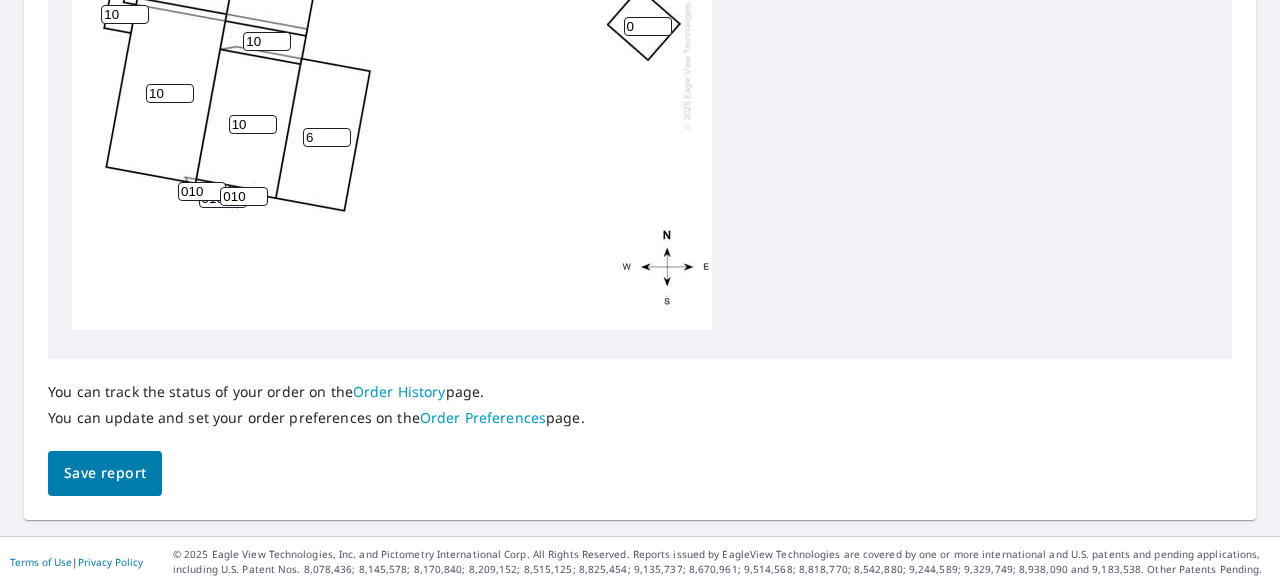 type on "10" 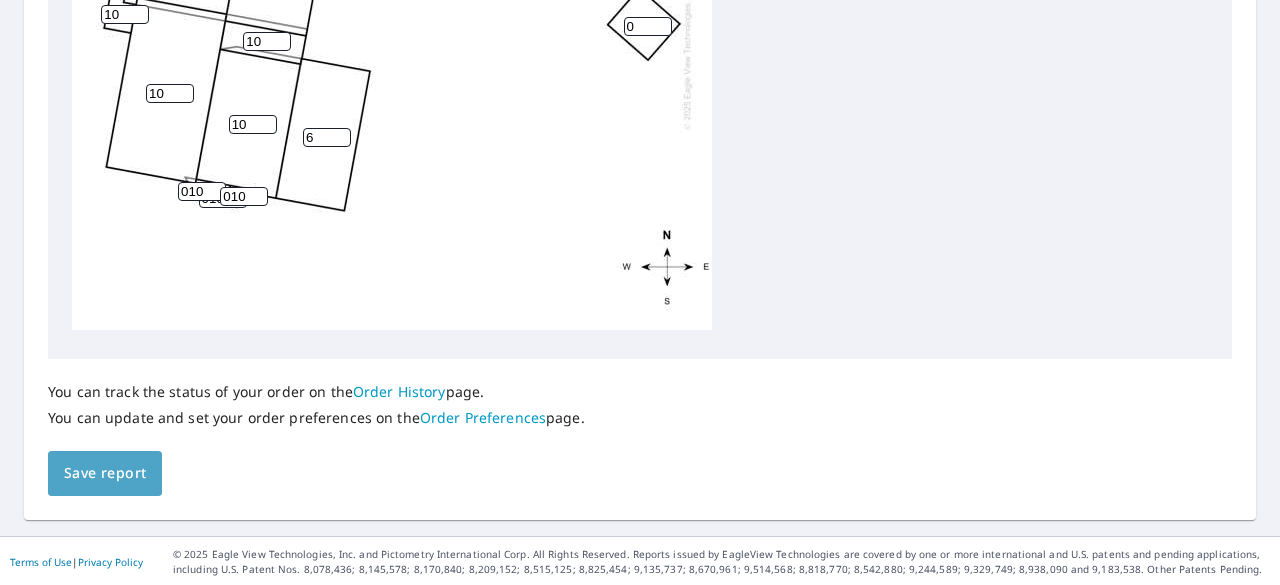 click on "Save report" at bounding box center [105, 473] 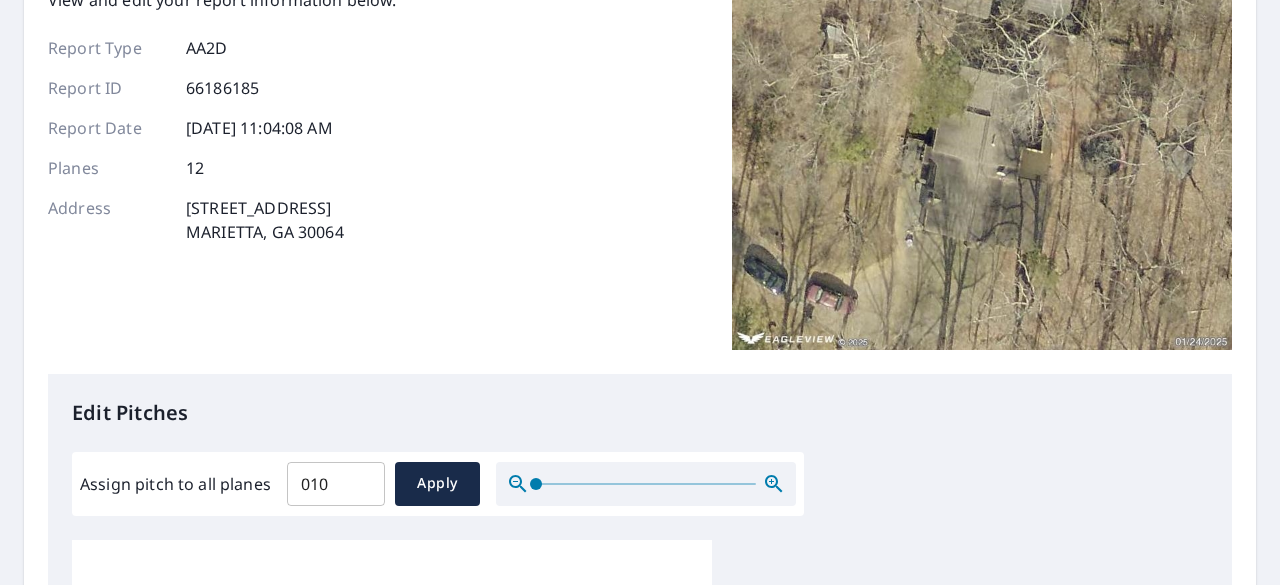 scroll, scrollTop: 0, scrollLeft: 0, axis: both 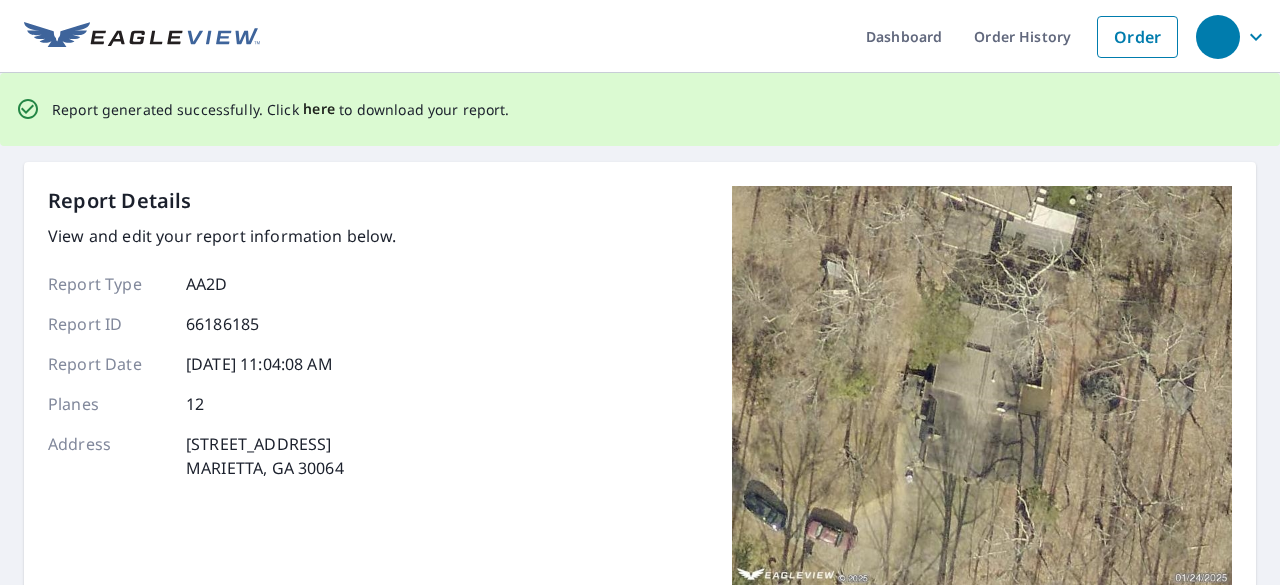 click on "here" at bounding box center [319, 109] 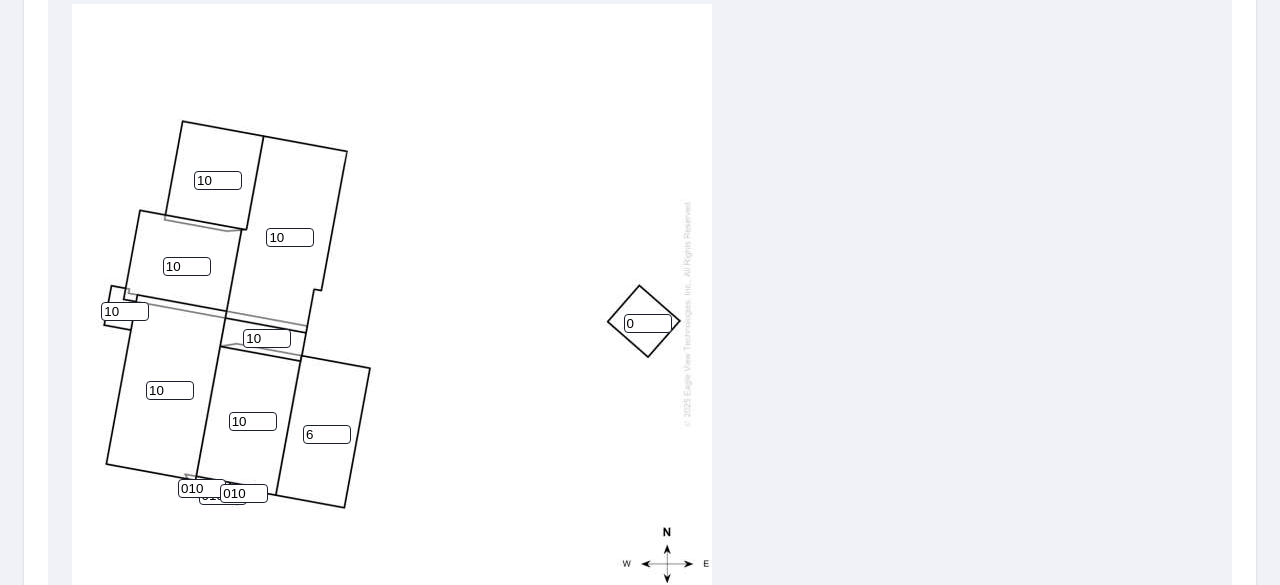 scroll, scrollTop: 700, scrollLeft: 0, axis: vertical 